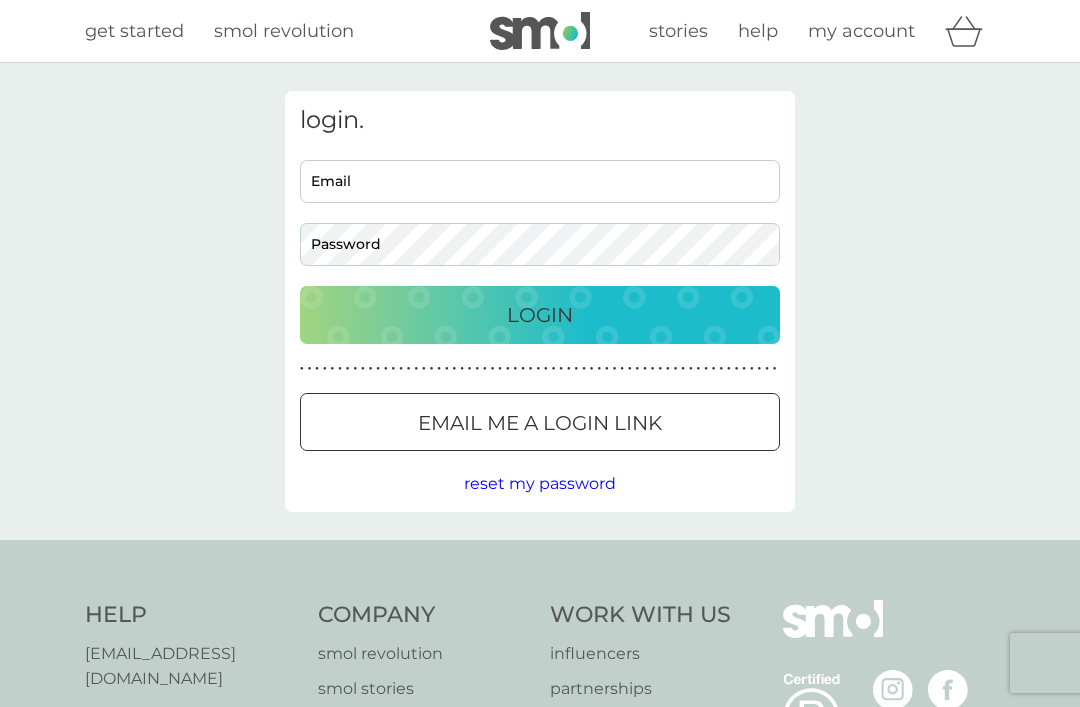 scroll, scrollTop: 0, scrollLeft: 0, axis: both 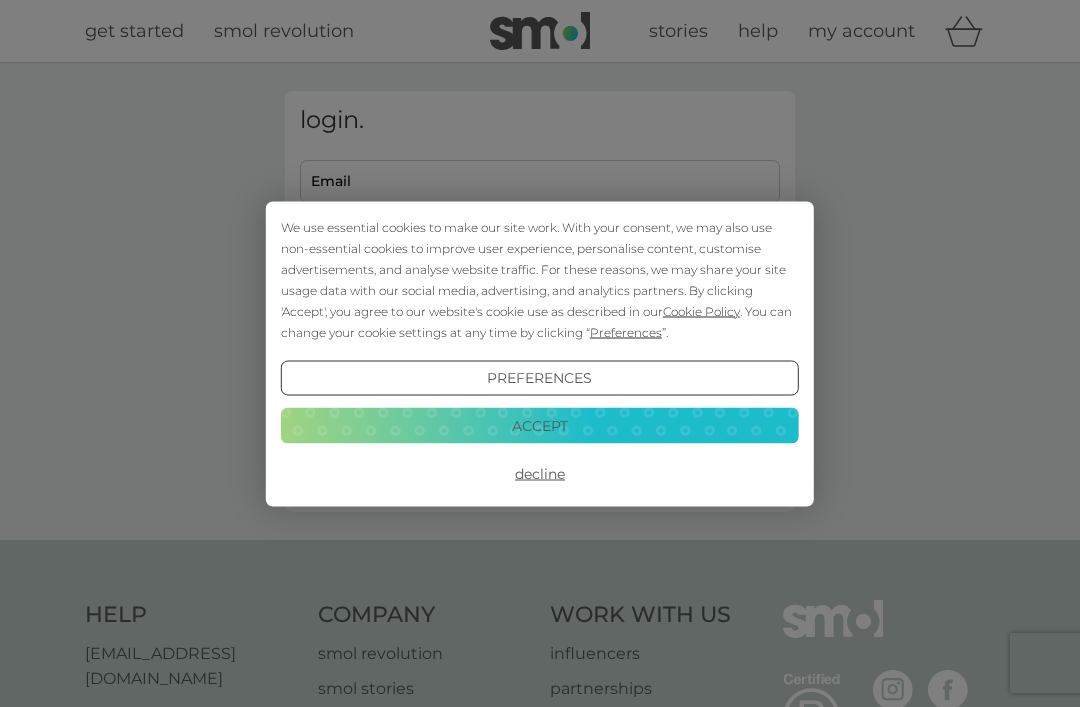 click on "Accept" at bounding box center [540, 426] 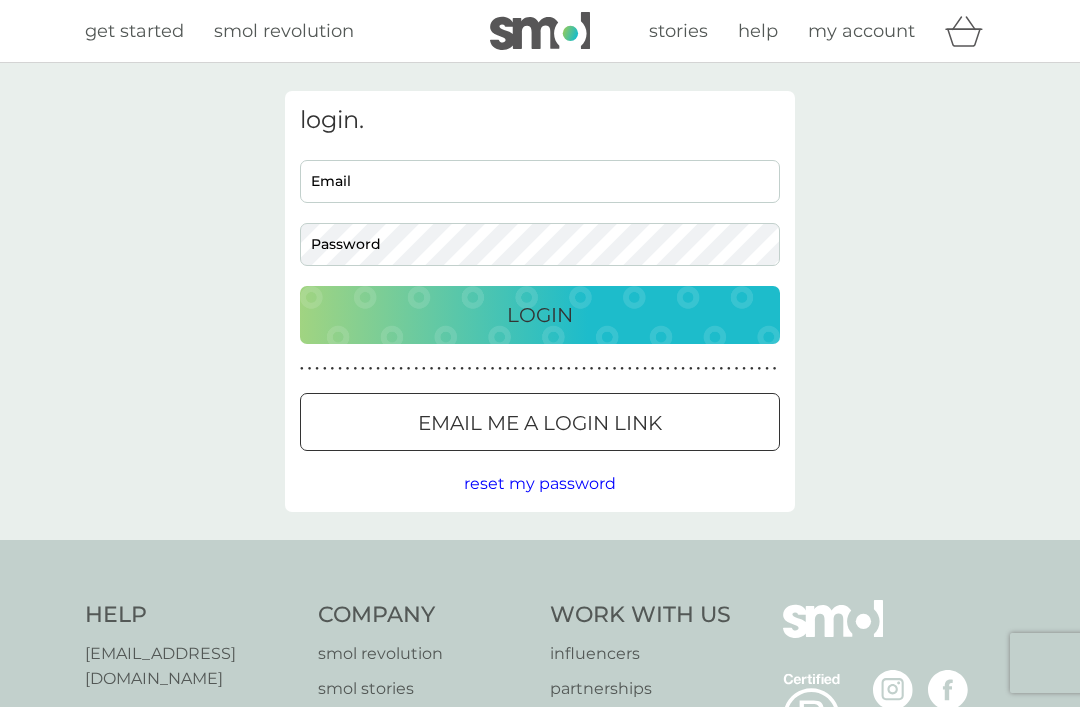 scroll, scrollTop: 0, scrollLeft: 0, axis: both 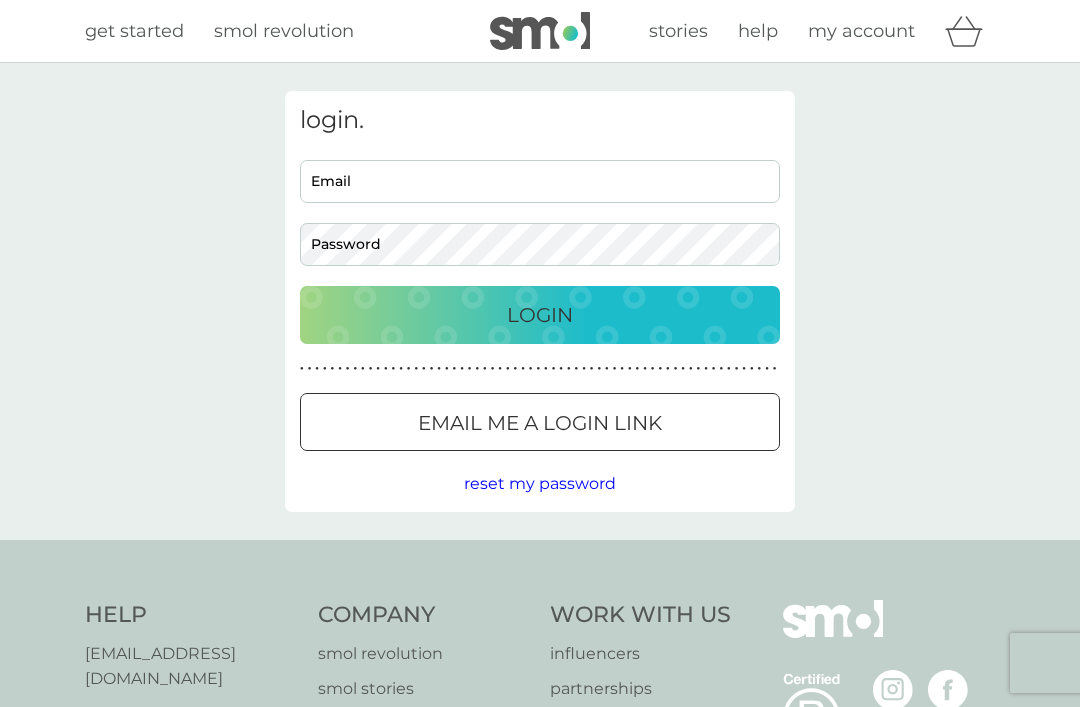 click on "Email" at bounding box center [540, 181] 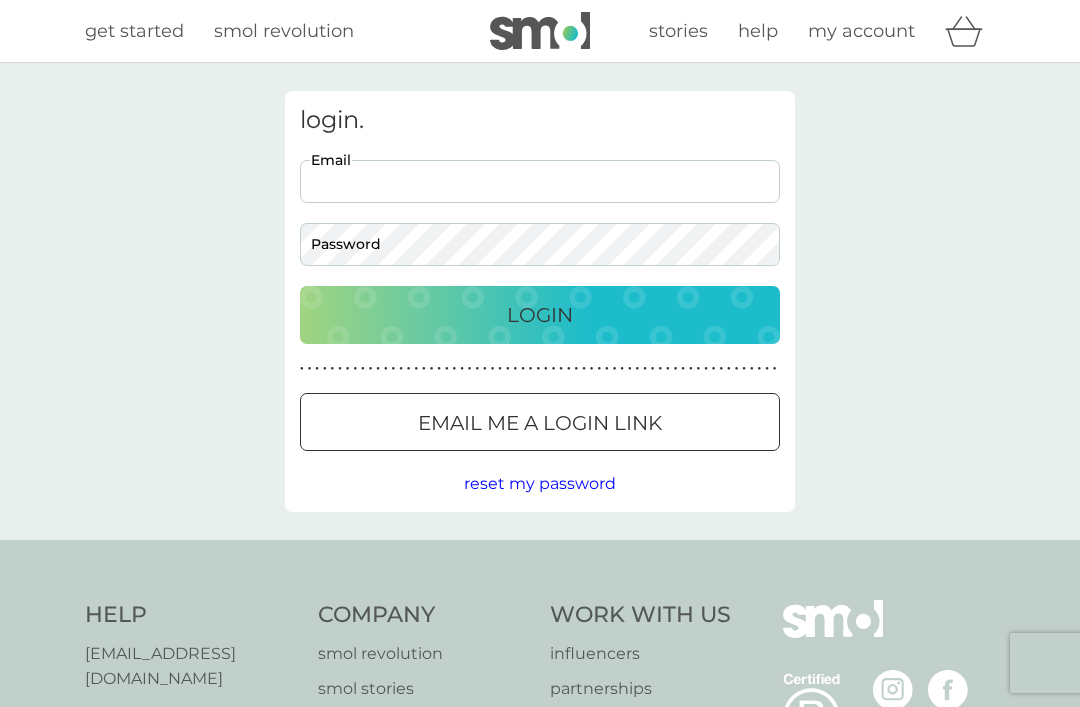 type on "[PERSON_NAME][EMAIL_ADDRESS][PERSON_NAME][DOMAIN_NAME]" 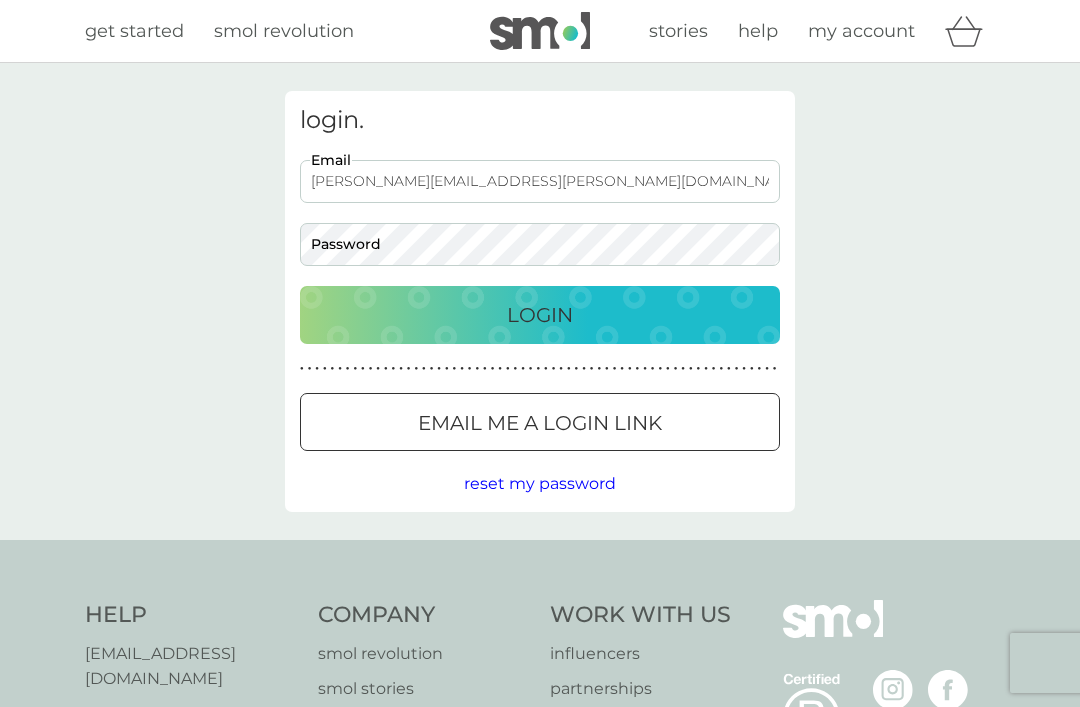 click on "Login" at bounding box center [540, 315] 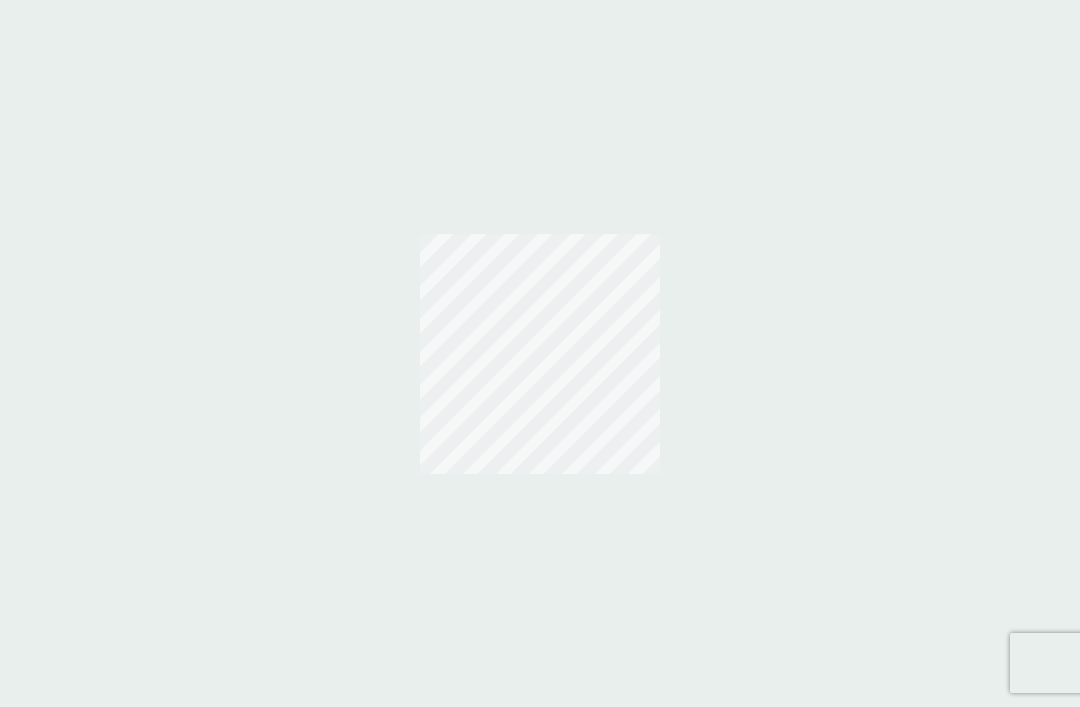 scroll, scrollTop: 0, scrollLeft: 0, axis: both 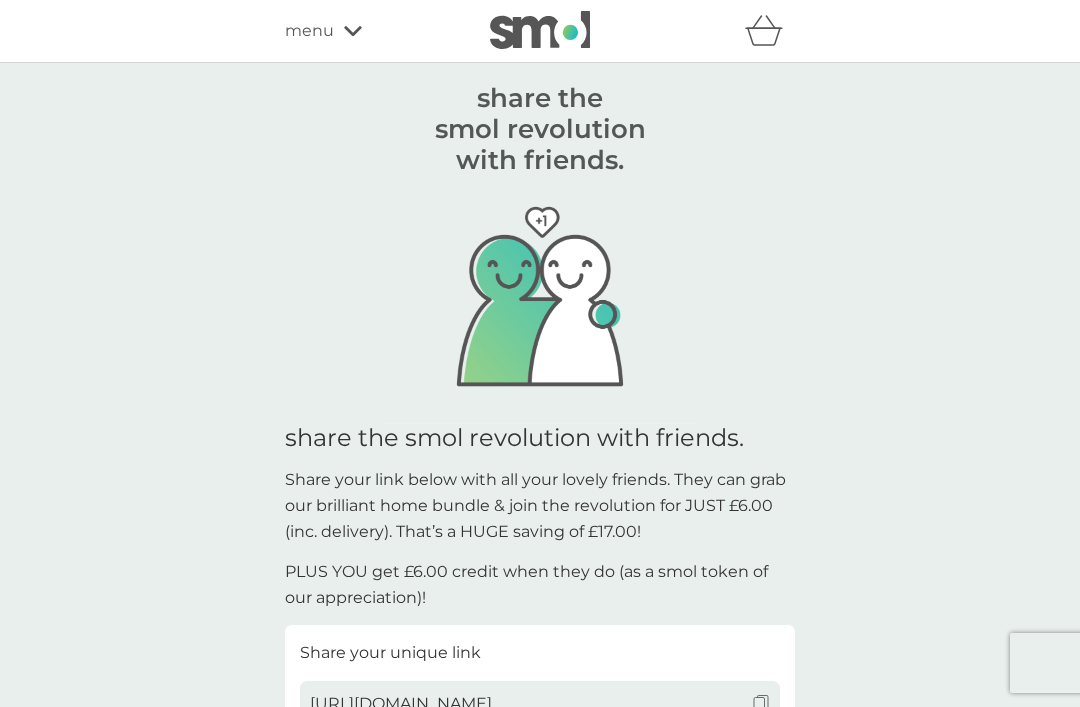 click on "menu" at bounding box center [370, 31] 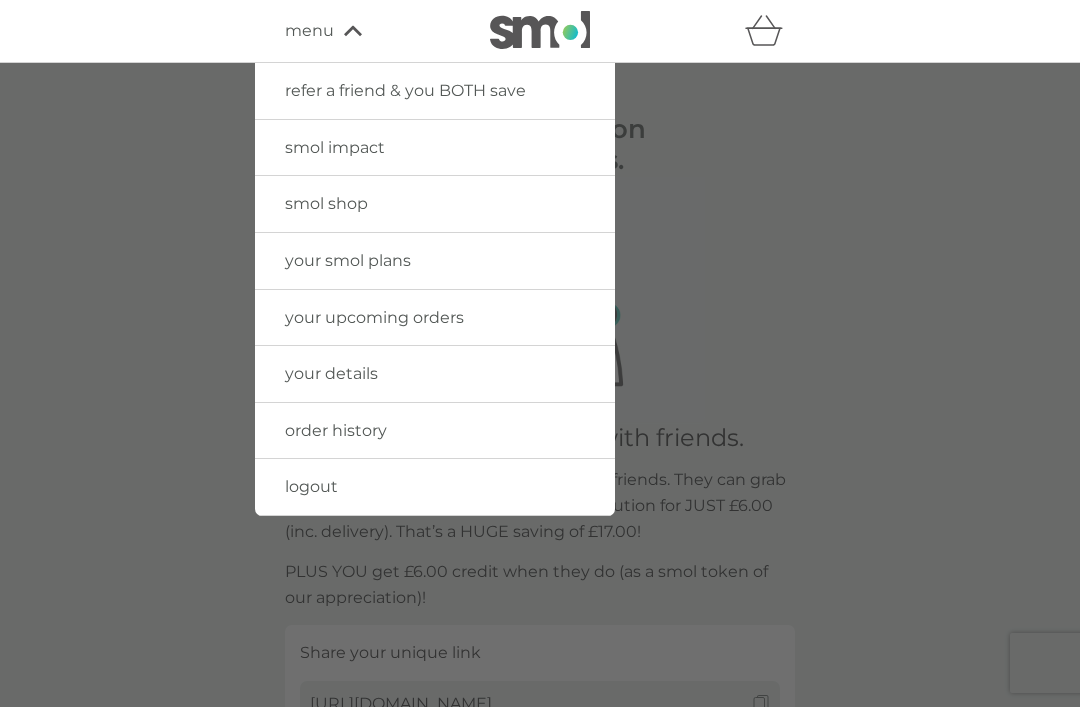 click on "your smol plans" at bounding box center [348, 260] 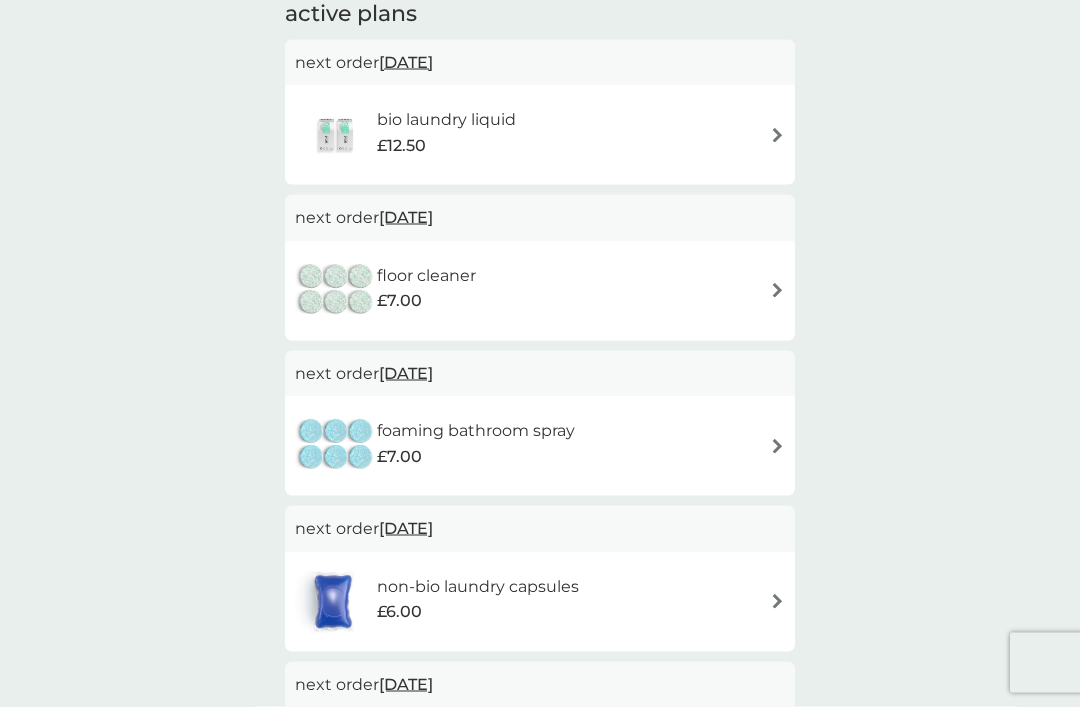 scroll, scrollTop: 154, scrollLeft: 0, axis: vertical 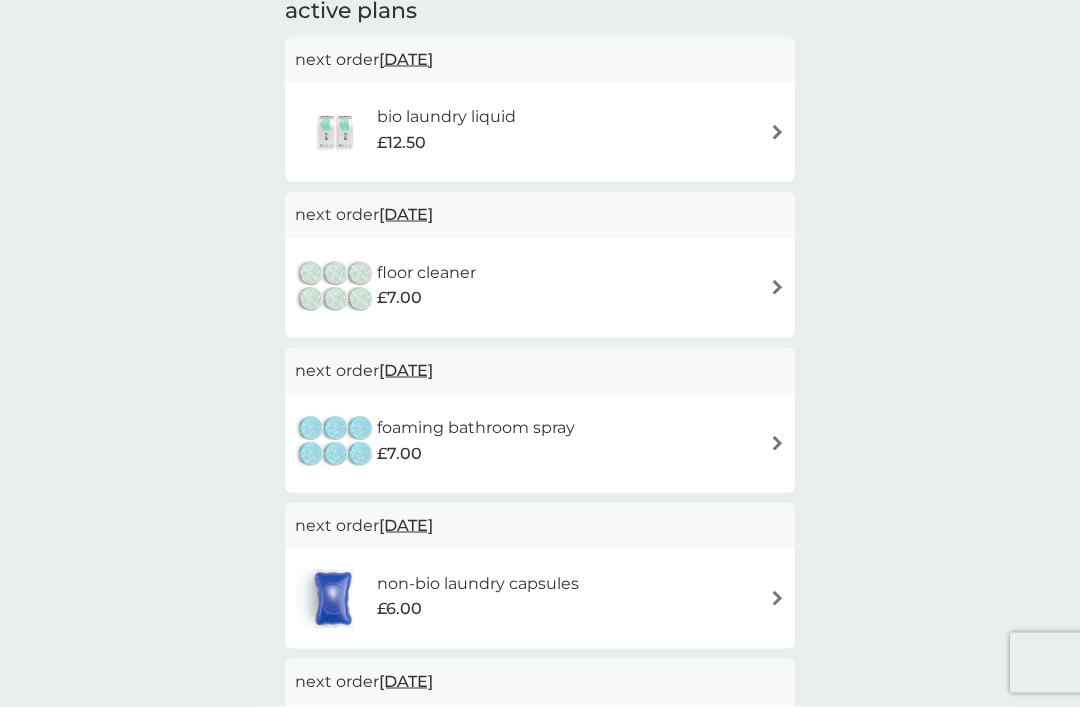 click at bounding box center [777, 287] 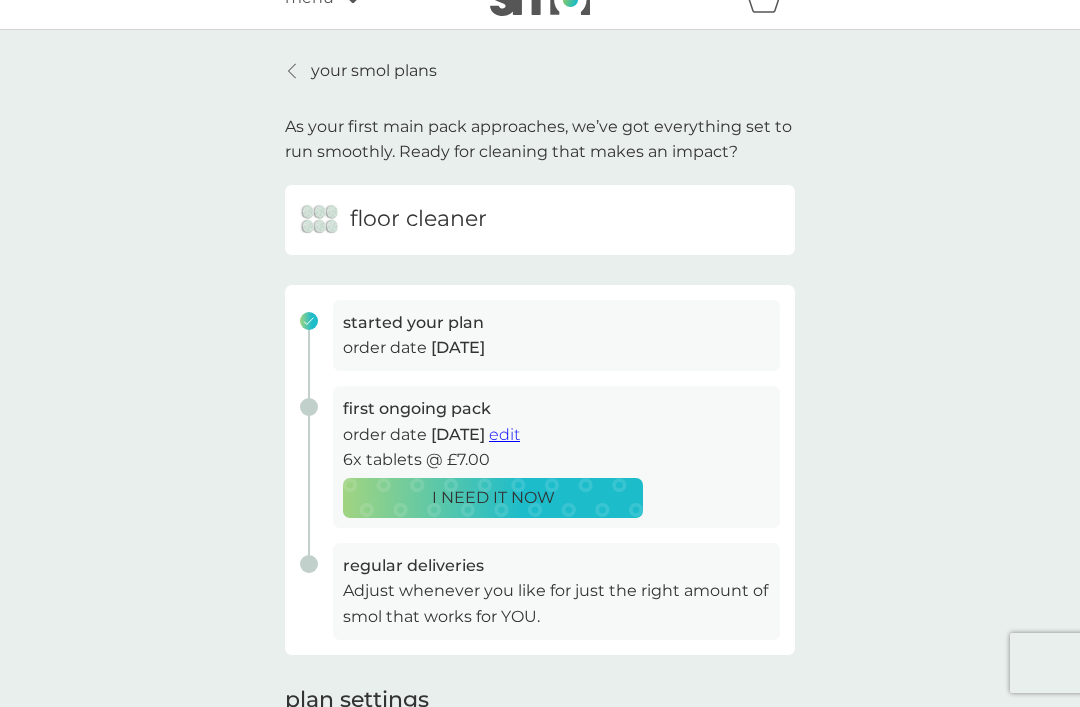 scroll, scrollTop: 29, scrollLeft: 0, axis: vertical 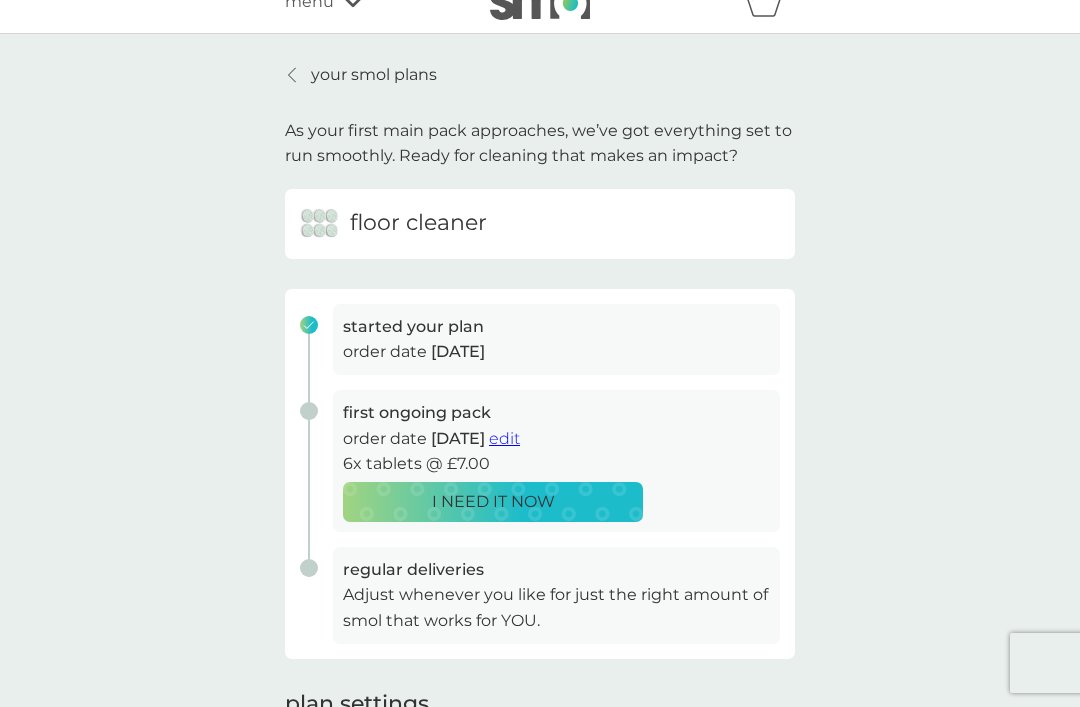 click on "edit" at bounding box center [504, 438] 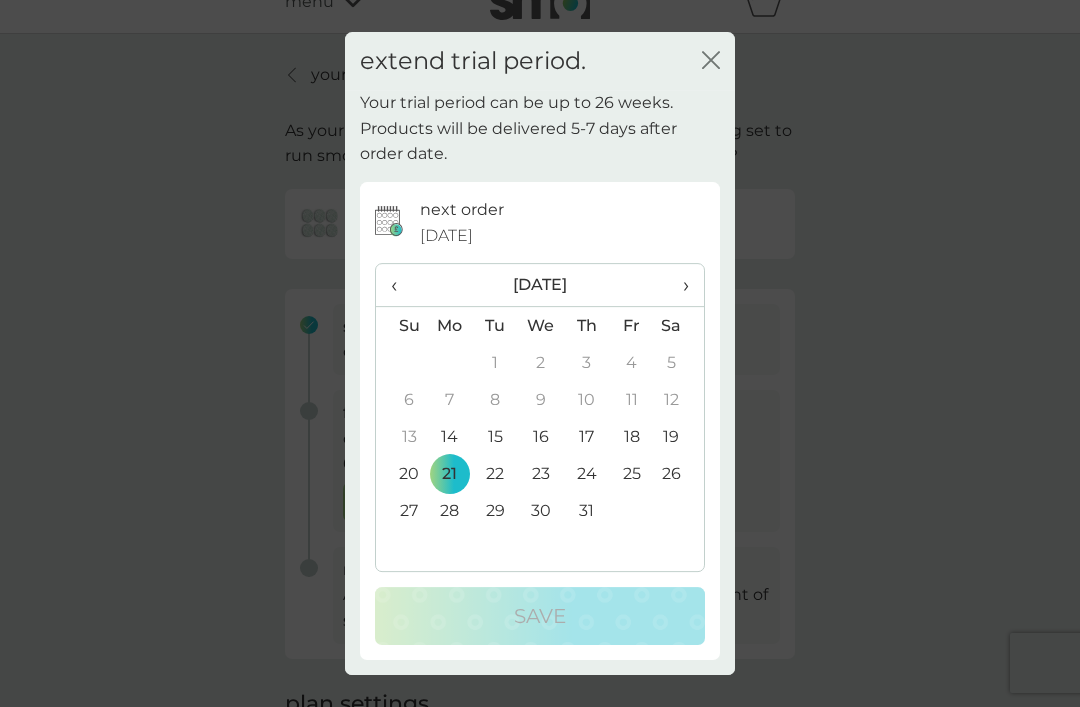 click on "›" at bounding box center [679, 285] 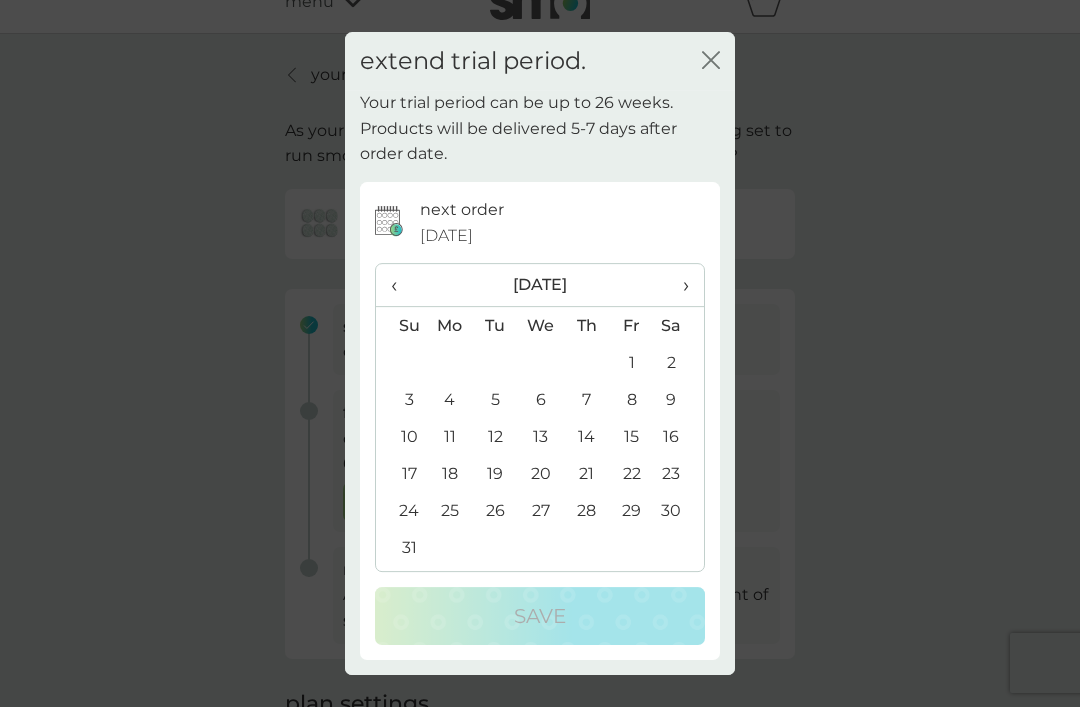 click on "›" at bounding box center [679, 285] 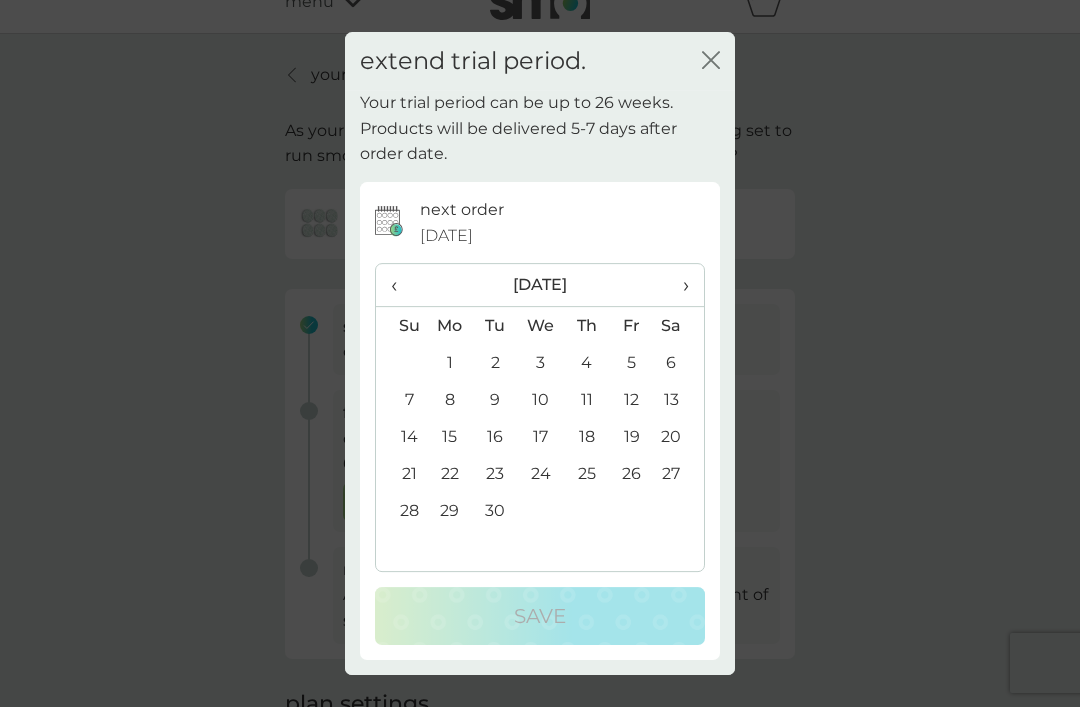 click on "›" at bounding box center [679, 285] 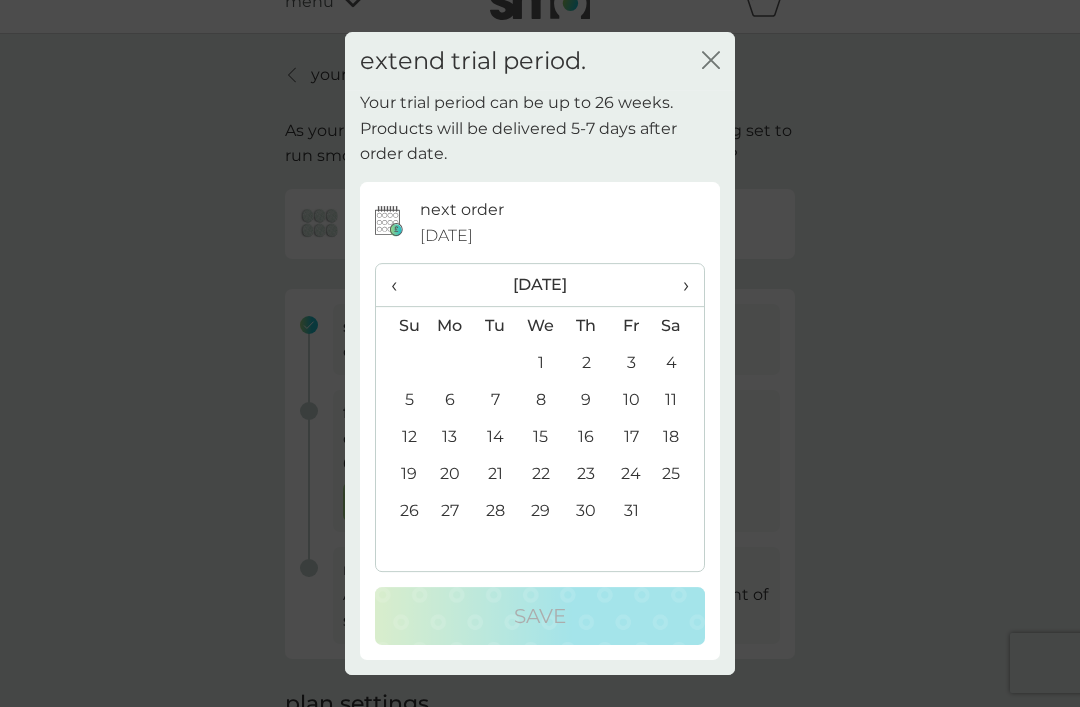 click on "›" at bounding box center (679, 285) 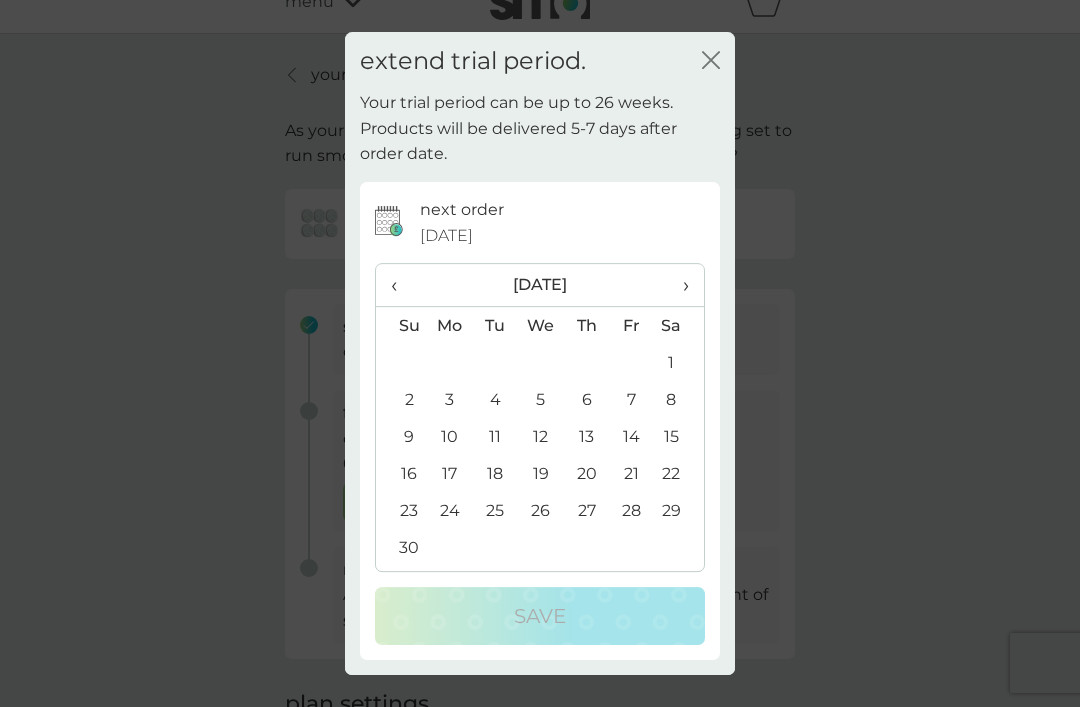 click on "›" at bounding box center (679, 285) 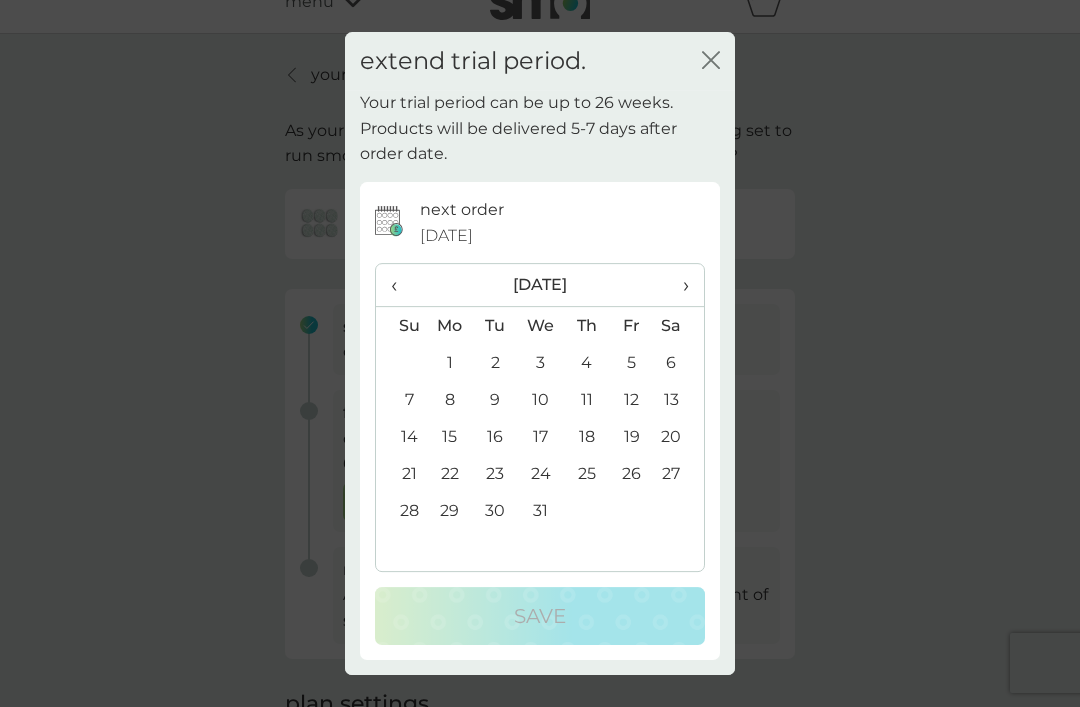 click on "31" at bounding box center [541, 510] 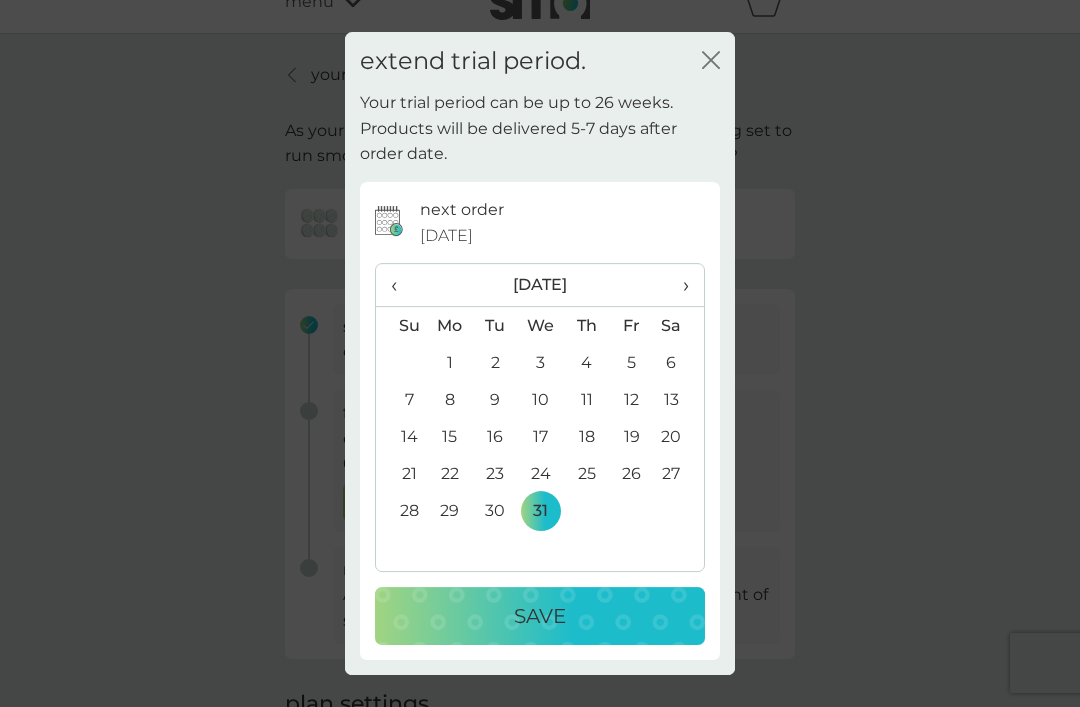 click on "Save" at bounding box center [540, 616] 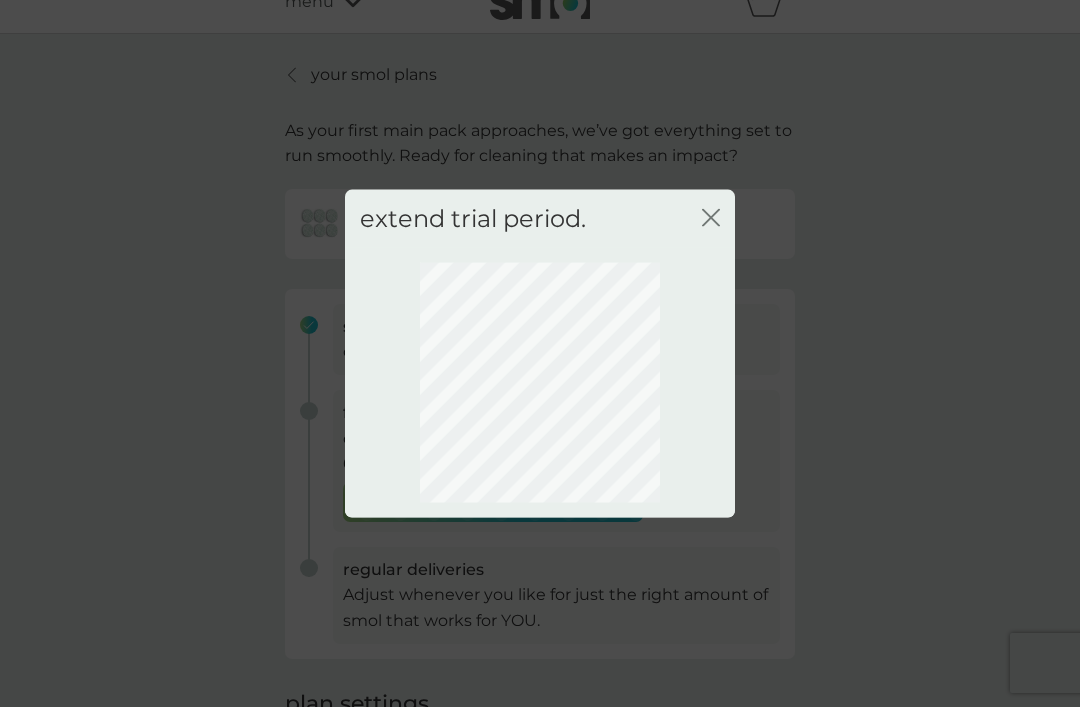 click 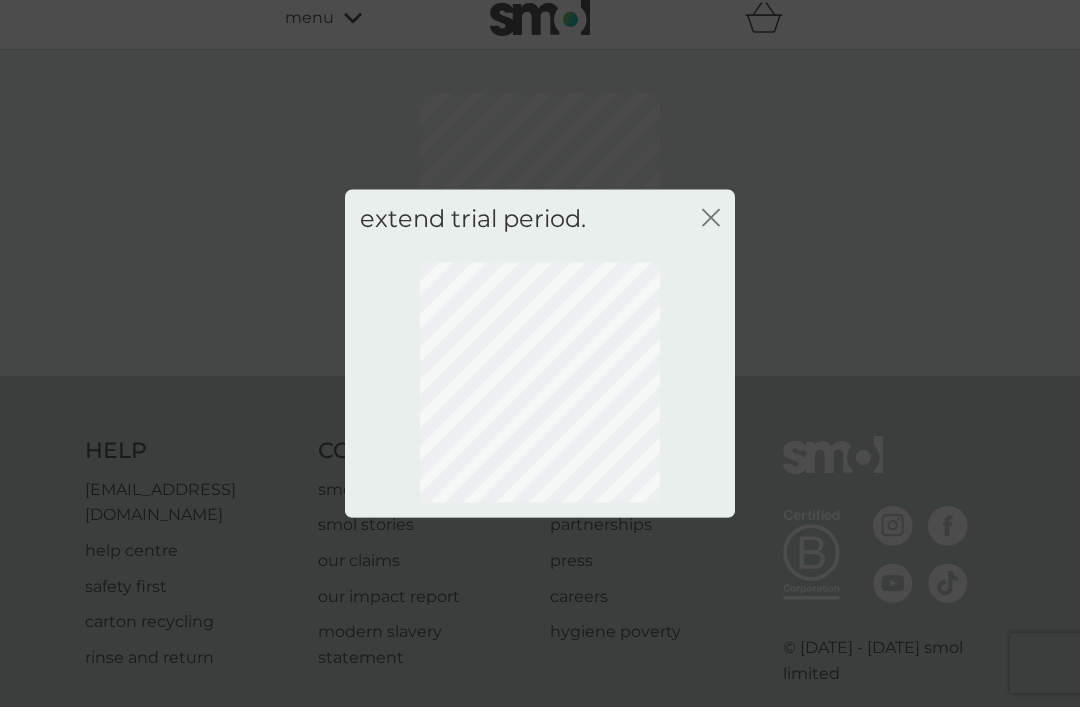 scroll, scrollTop: 0, scrollLeft: 0, axis: both 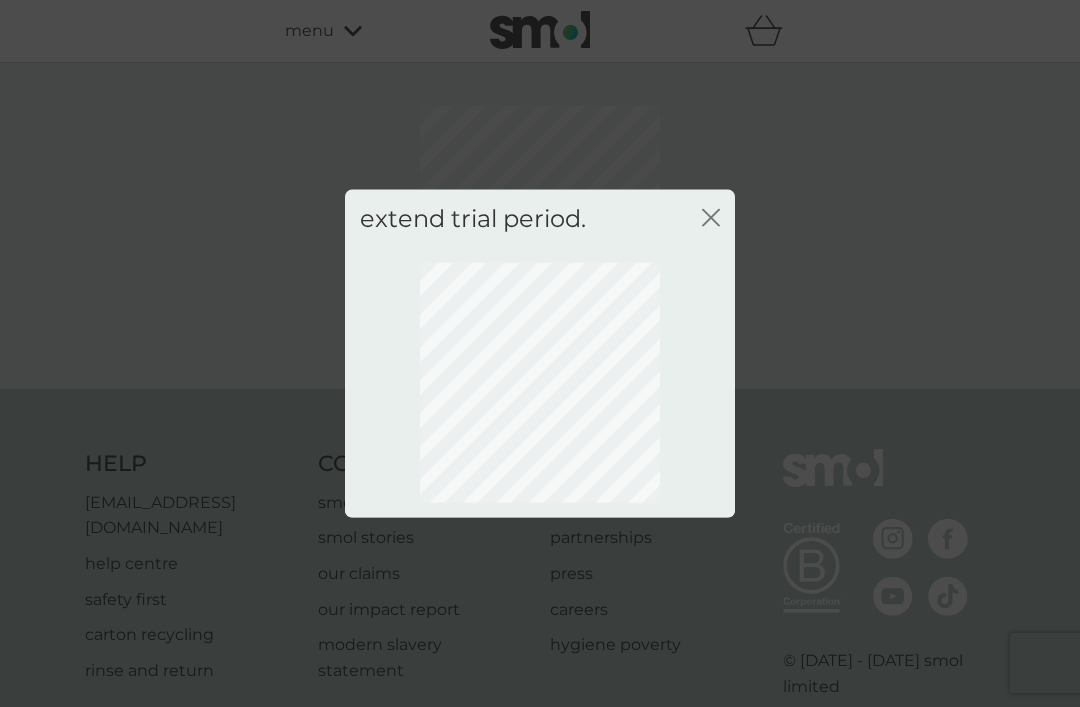 click 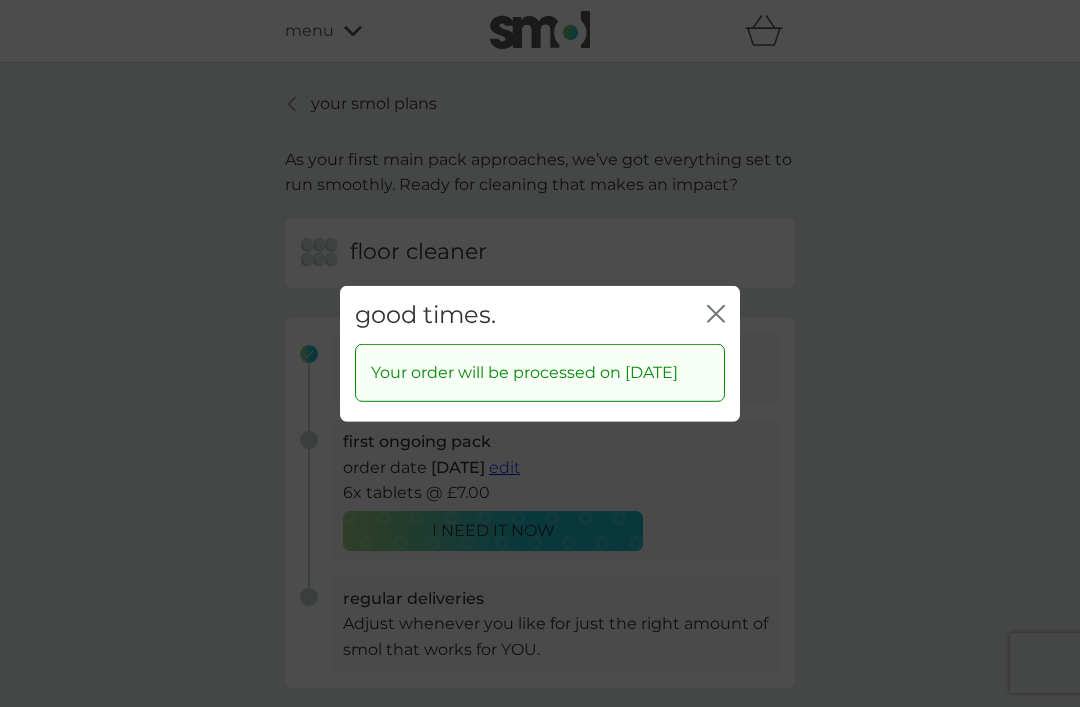 click on "close" 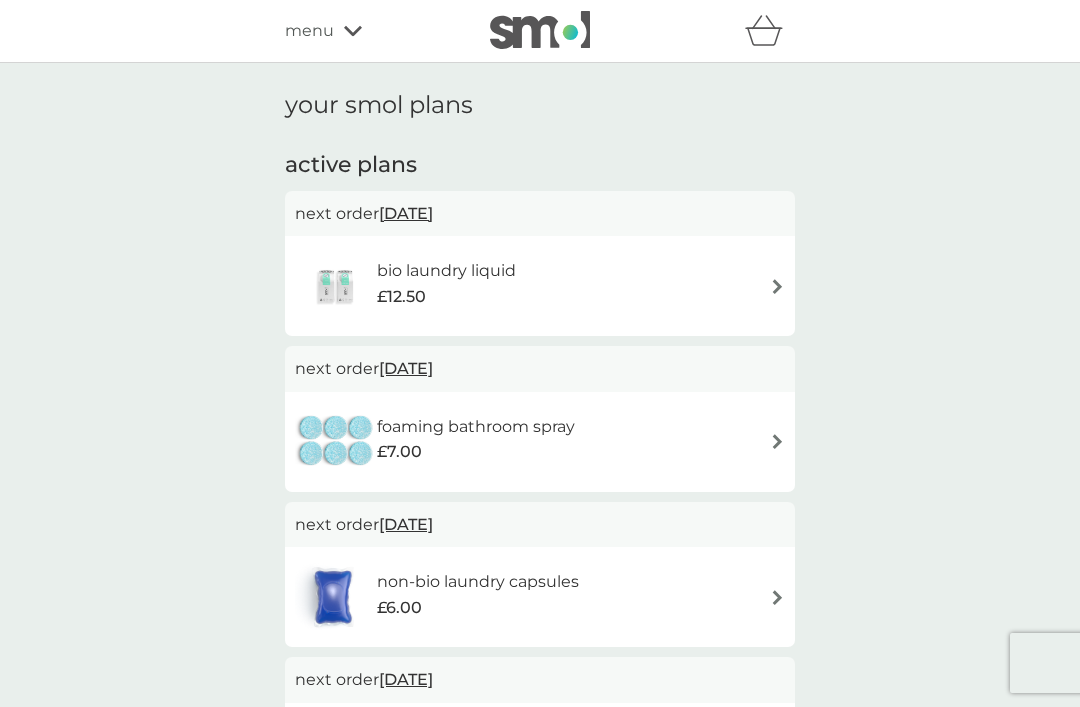 scroll, scrollTop: 219, scrollLeft: 0, axis: vertical 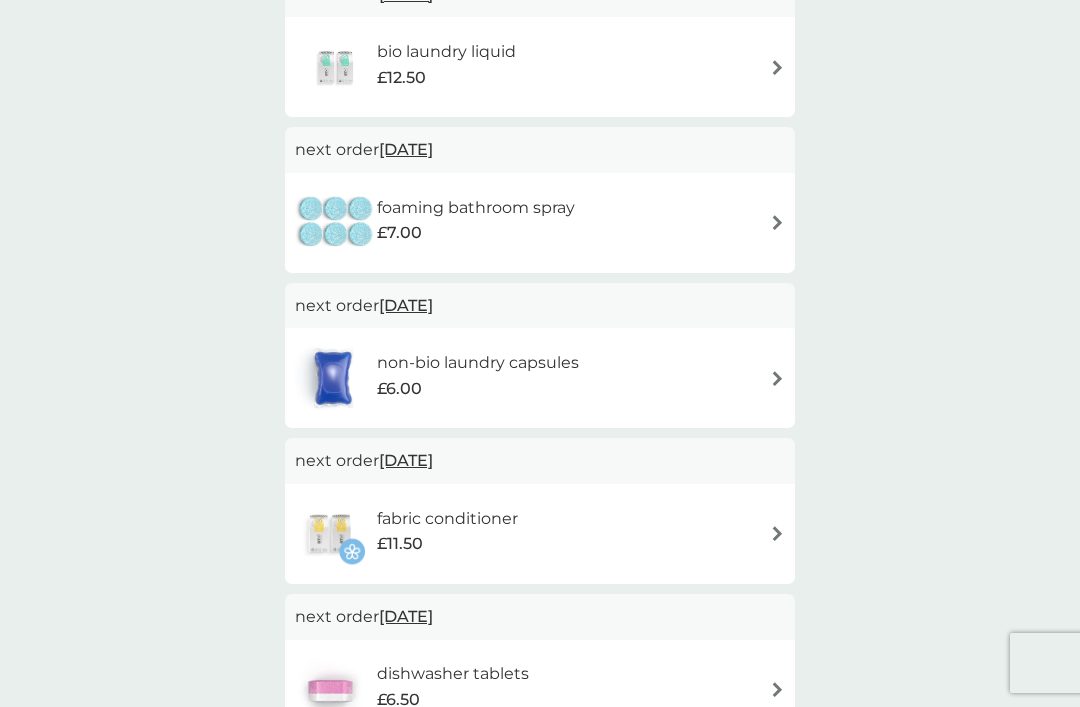click at bounding box center (777, 533) 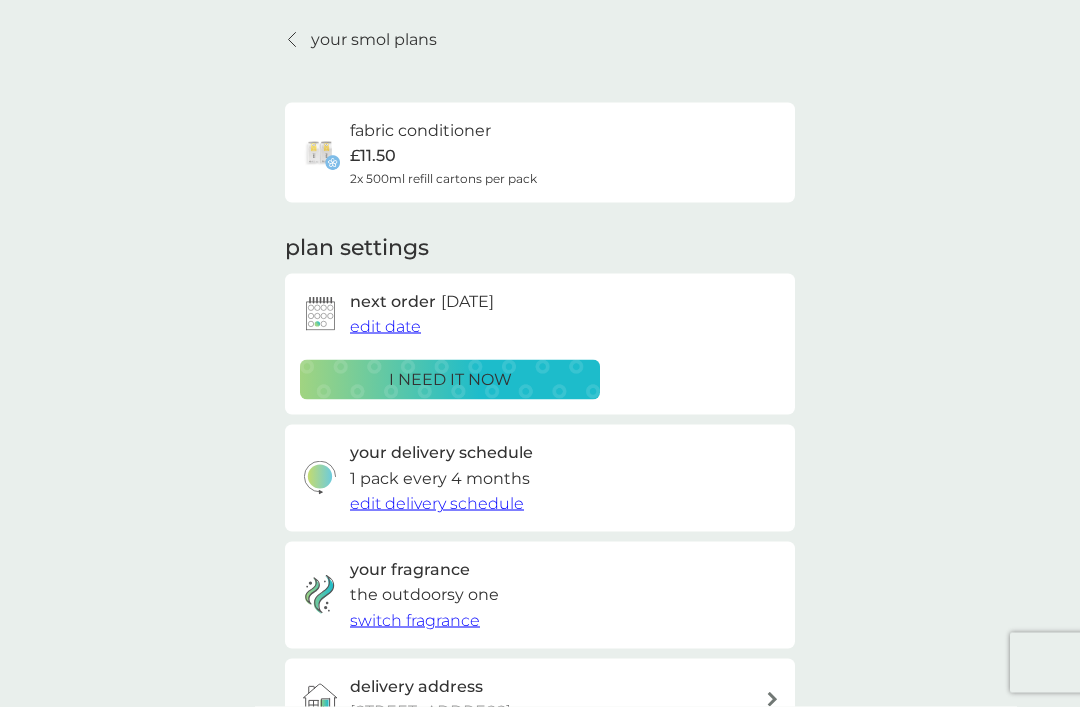 scroll, scrollTop: 68, scrollLeft: 0, axis: vertical 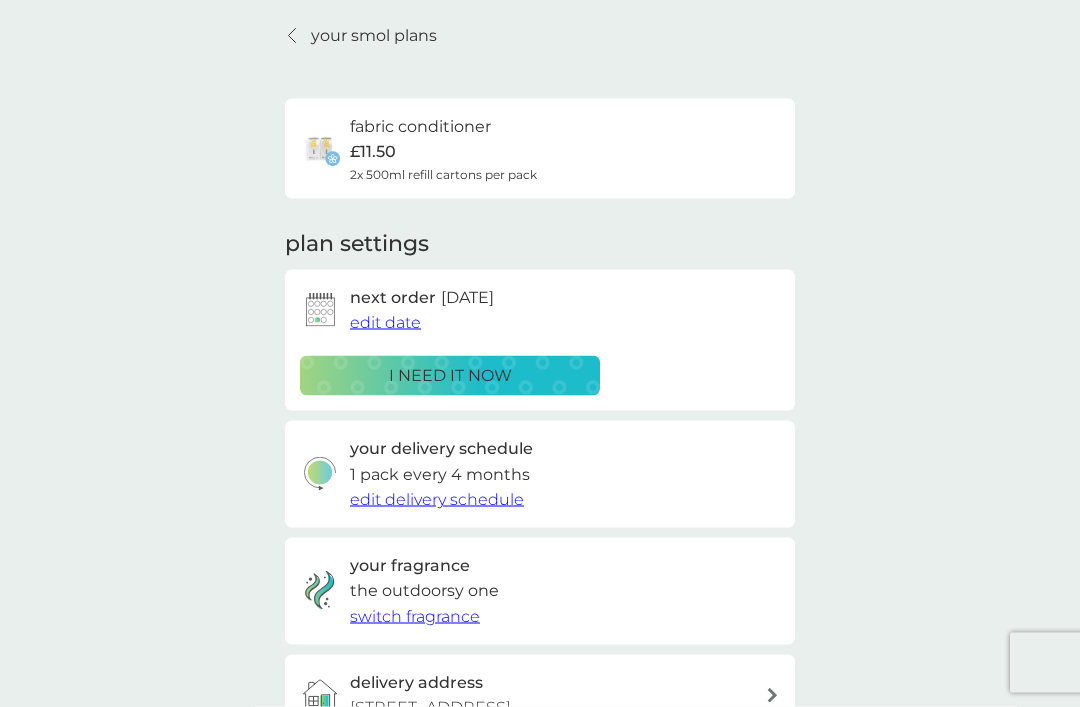 click on "edit delivery schedule" at bounding box center (437, 499) 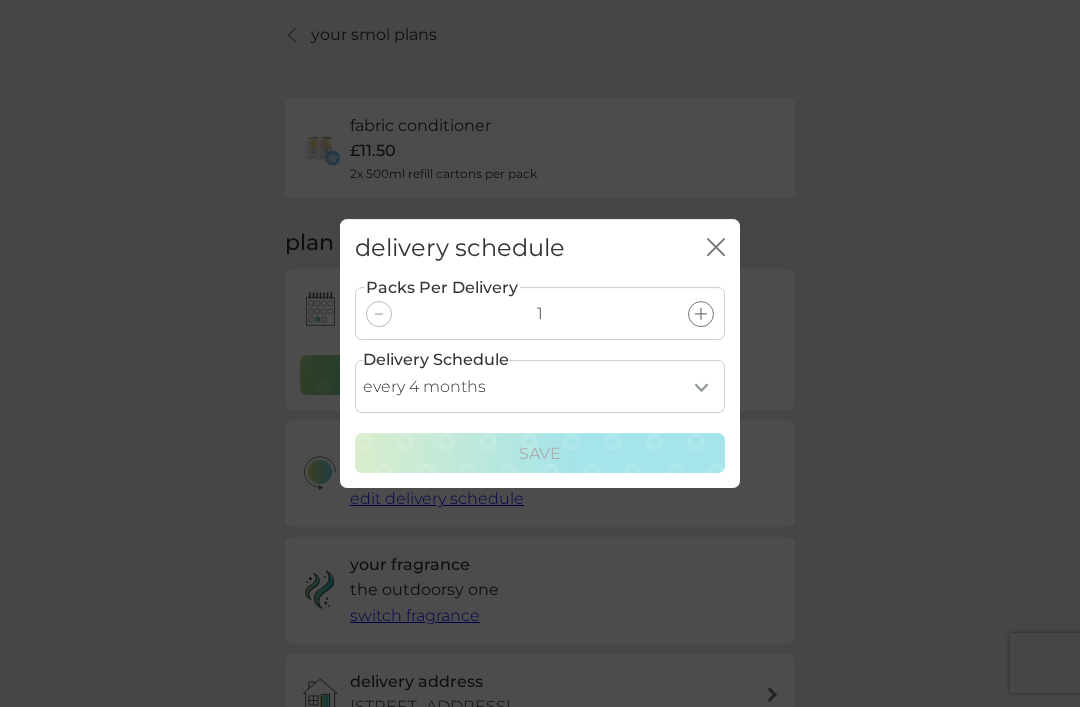 click at bounding box center (701, 314) 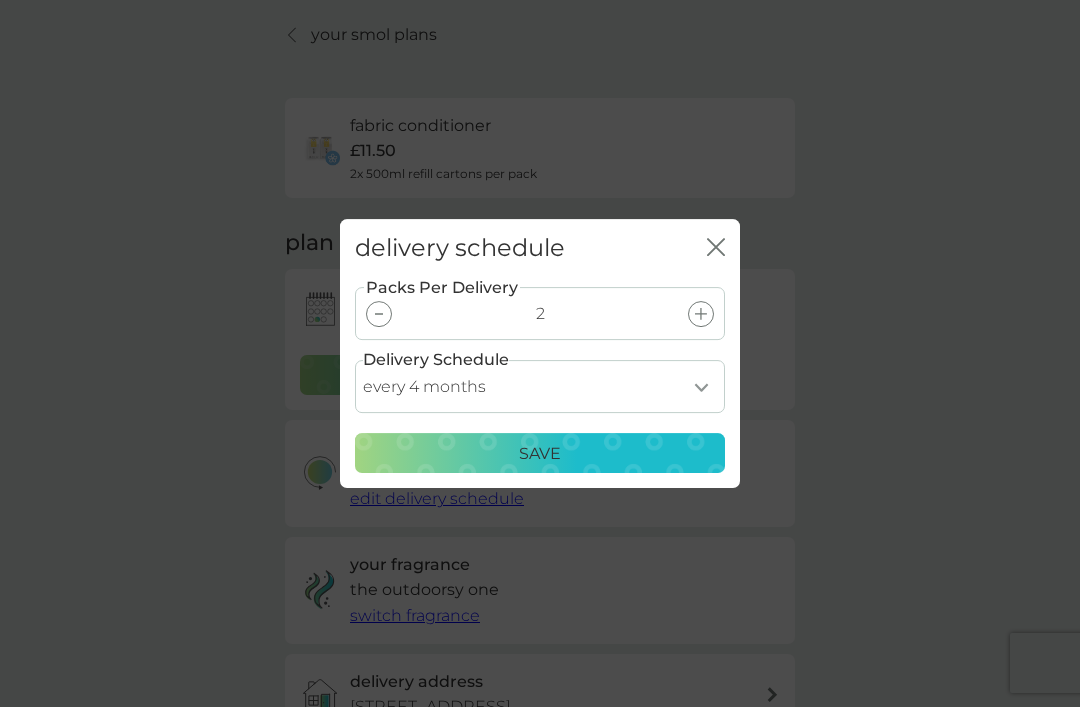 click at bounding box center [379, 314] 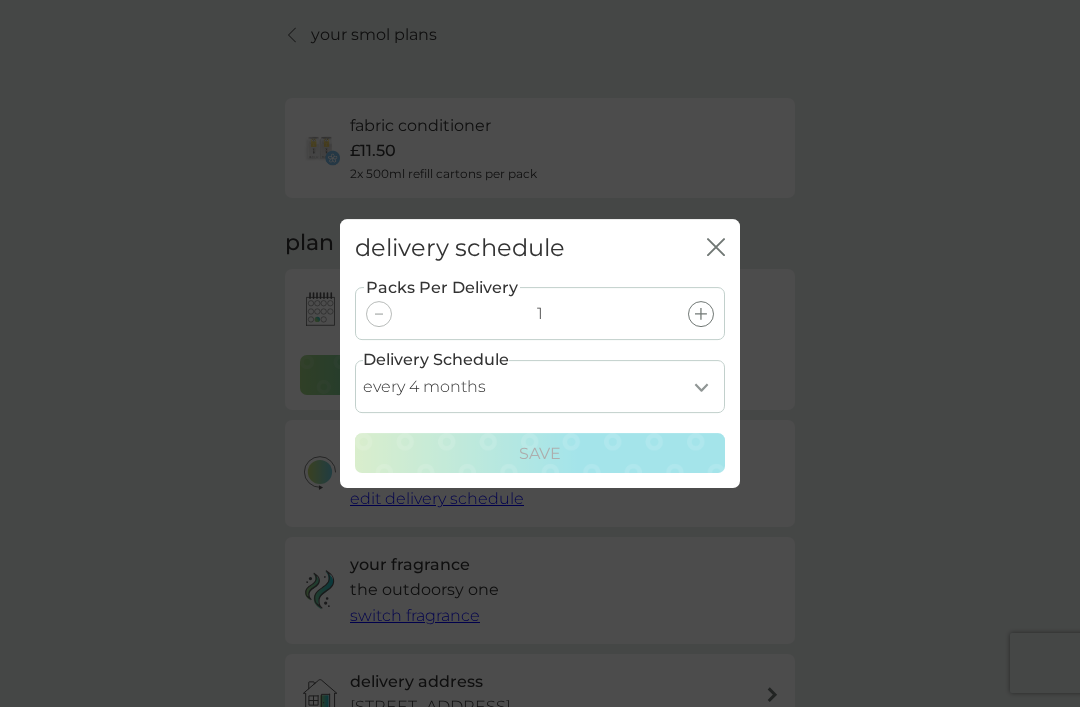 click on "every 1 month every 2 months every 3 months every 4 months every 5 months every 6 months every 7 months every 8 months" at bounding box center [540, 386] 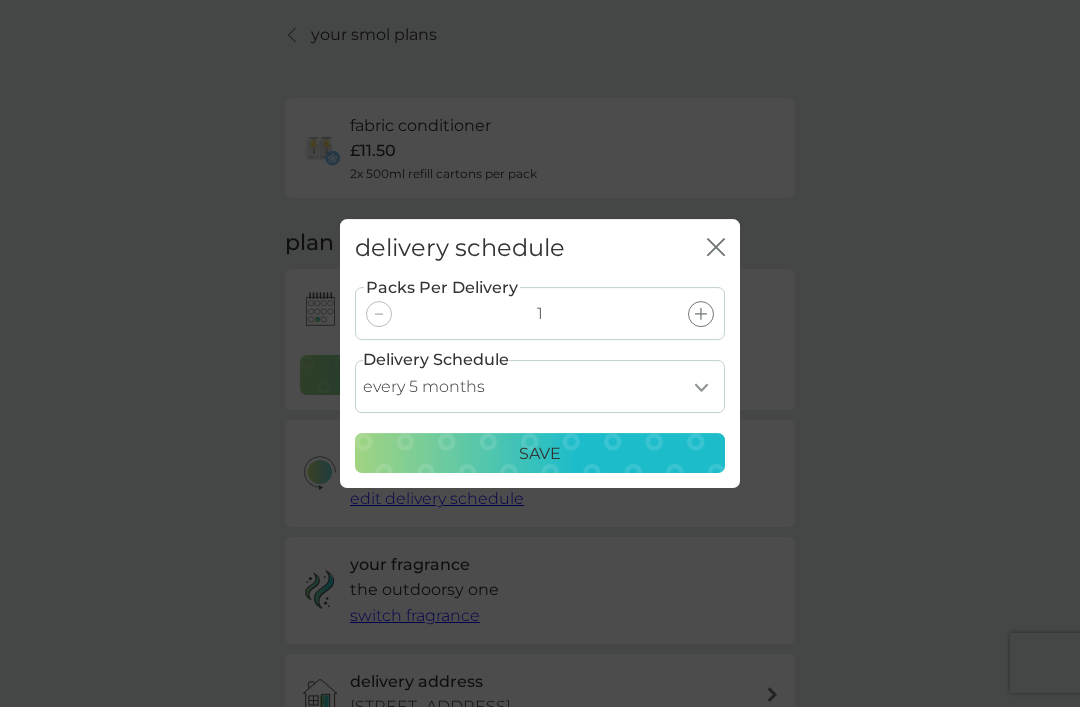 click on "every 1 month every 2 months every 3 months every 4 months every 5 months every 6 months every 7 months every 8 months" at bounding box center [540, 386] 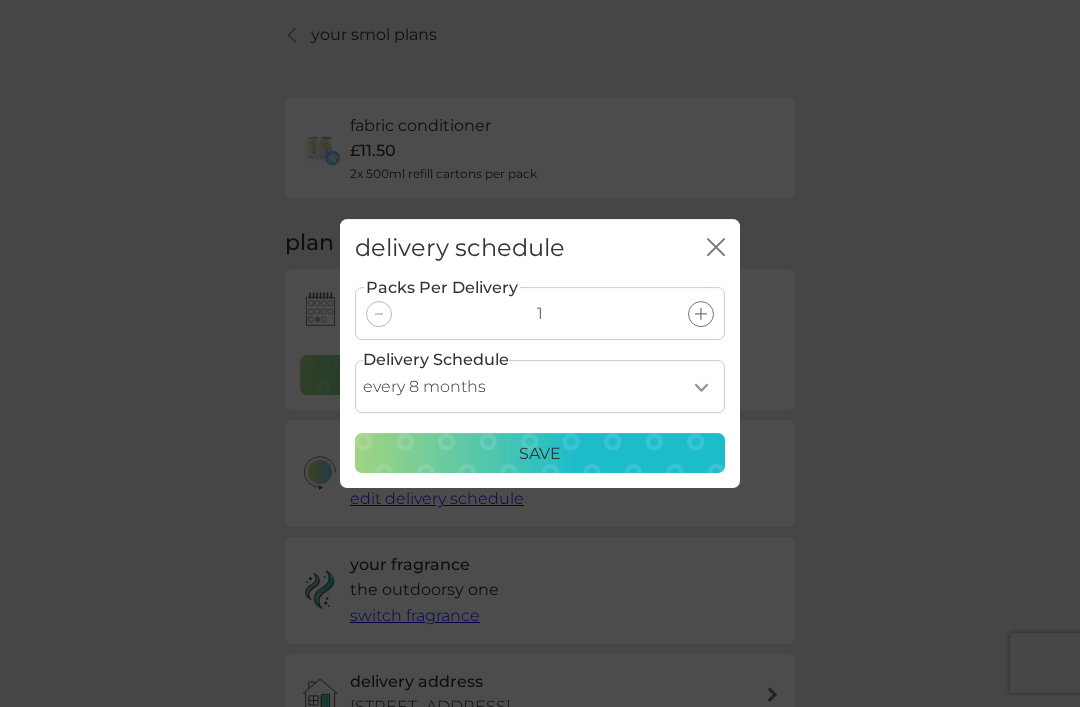 click on "Save" at bounding box center (540, 453) 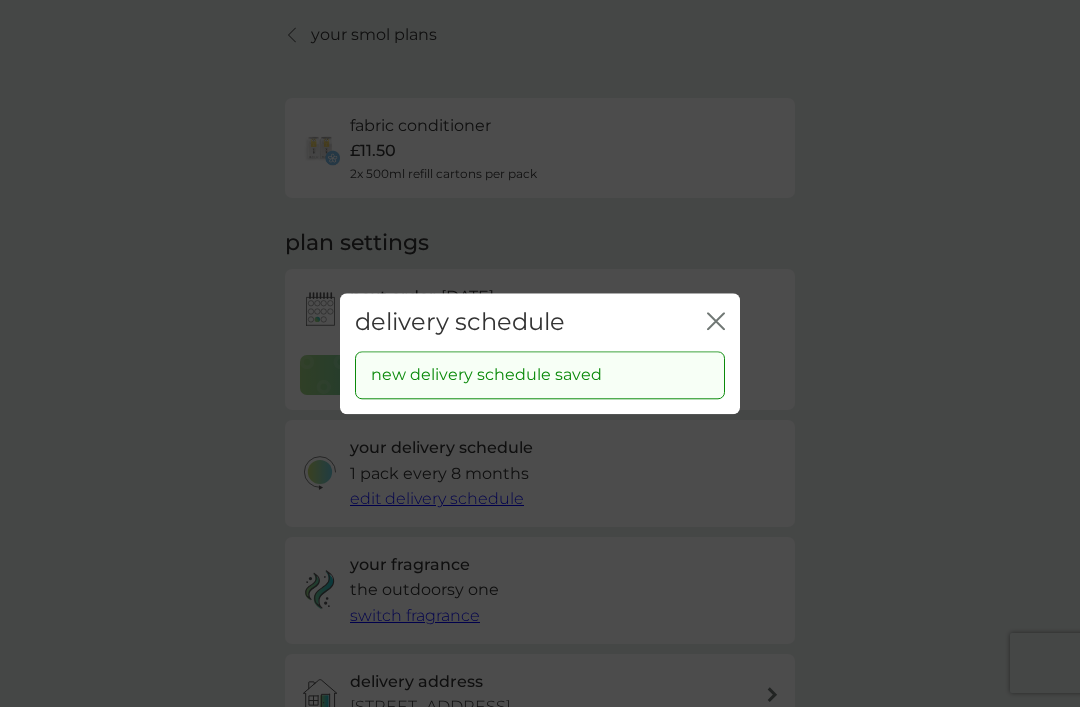 click on "close" at bounding box center [716, 322] 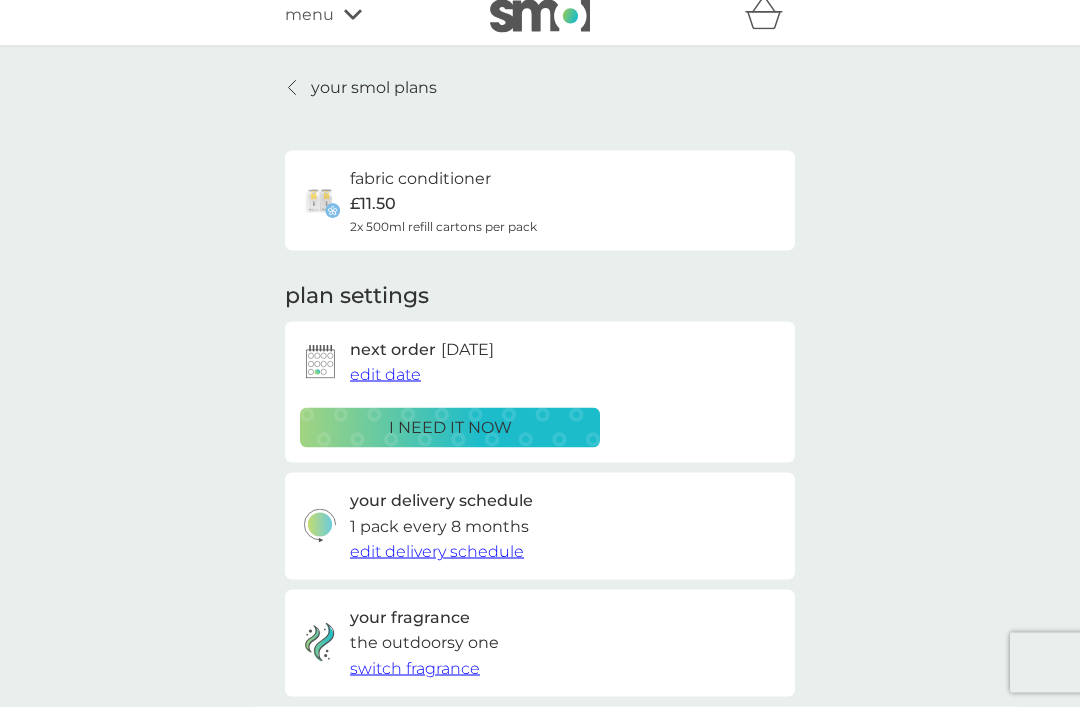 scroll, scrollTop: 0, scrollLeft: 0, axis: both 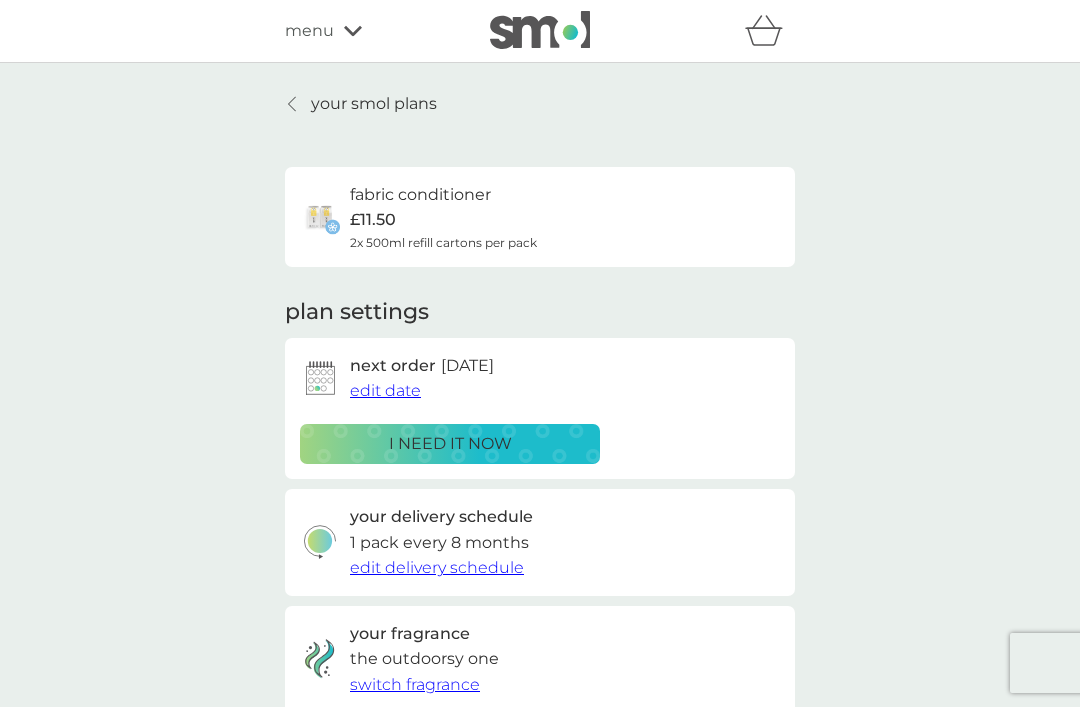 click on "your smol plans fabric conditioner £11.50 2x 500ml refill cartons per pack plan settings next order 30 Sep 2025 edit date i need it now your delivery schedule 1 pack every 8 months edit delivery schedule your fragrance the outdoorsy one switch fragrance delivery address 25 Malthouse, Dispensary Street,  Alnwick, NE66 1LN missing something? shop spare parts Pause plan cancel plan" at bounding box center [540, 556] 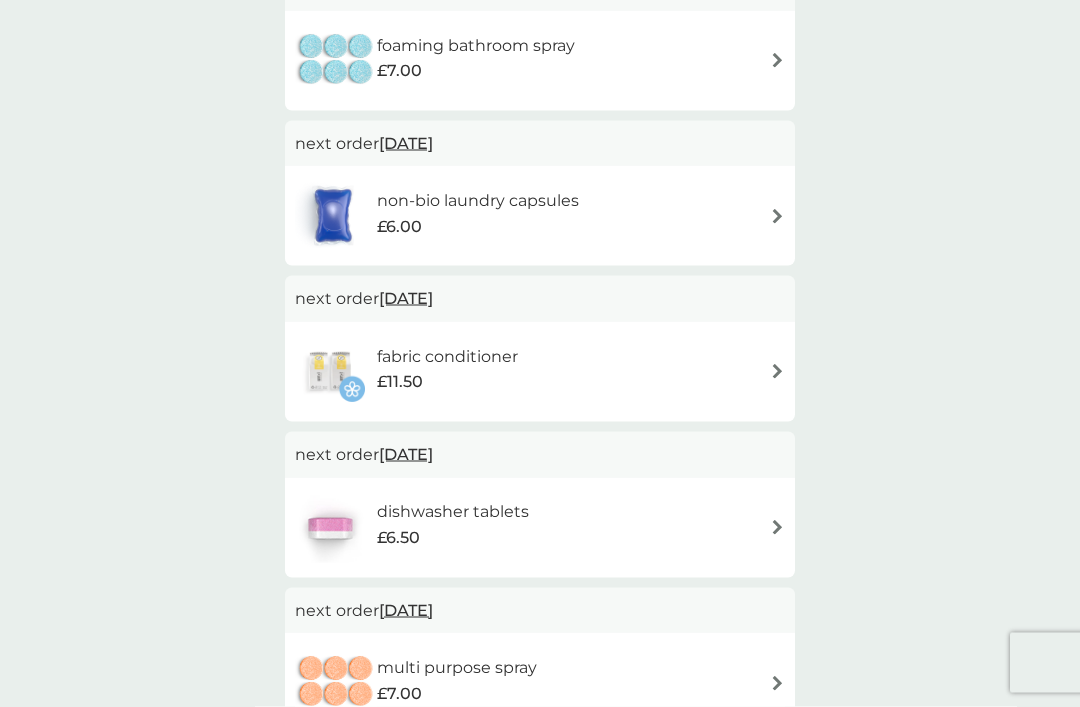 scroll, scrollTop: 383, scrollLeft: 0, axis: vertical 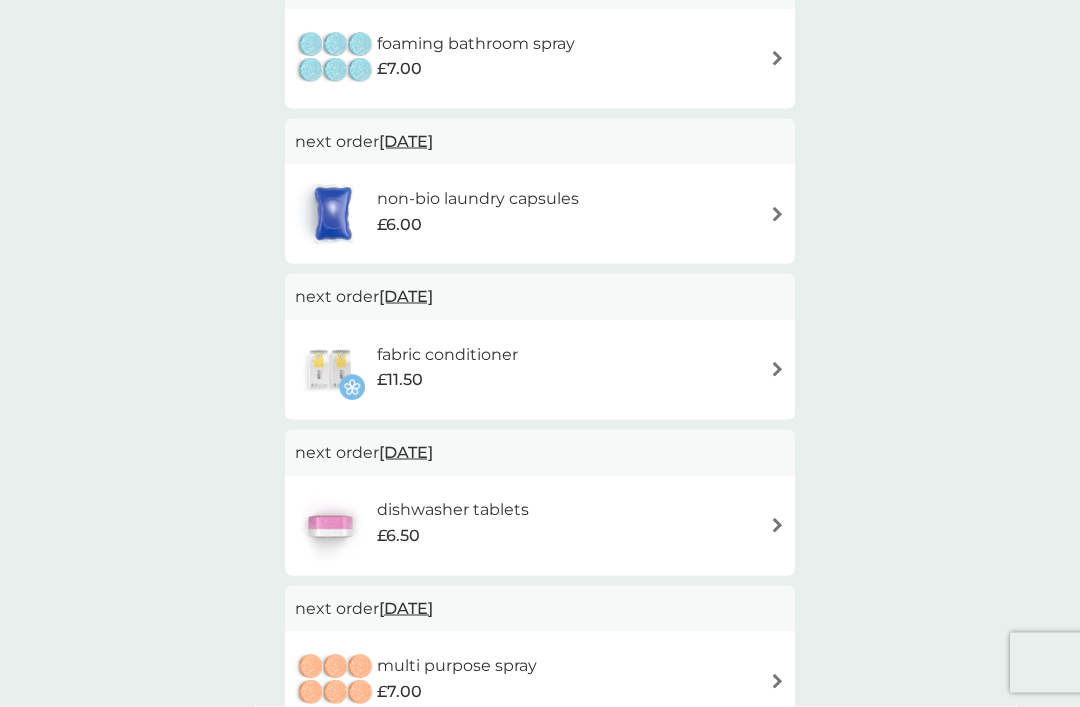 click at bounding box center (777, 525) 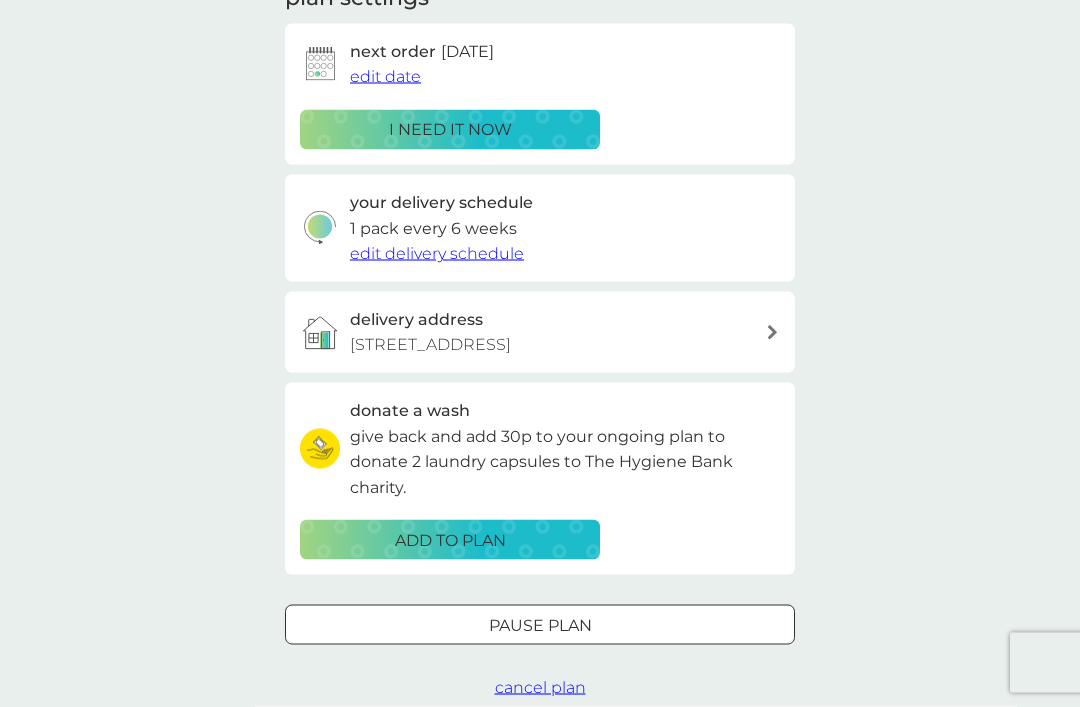 scroll, scrollTop: 320, scrollLeft: 0, axis: vertical 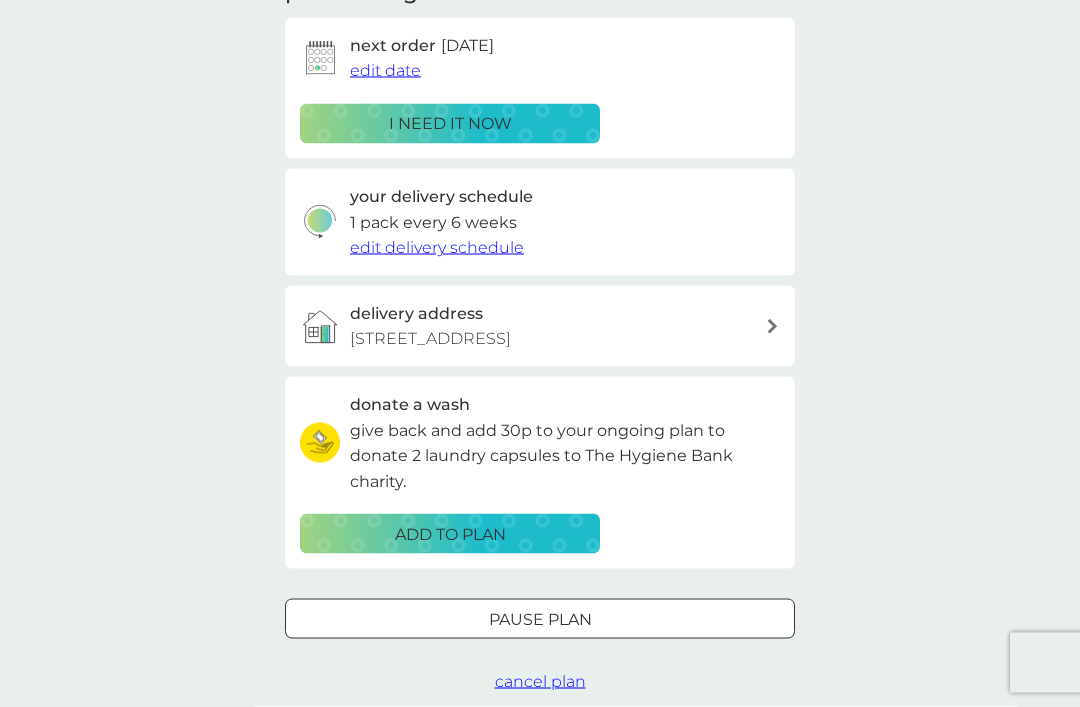 click on "Pause plan" at bounding box center [540, 620] 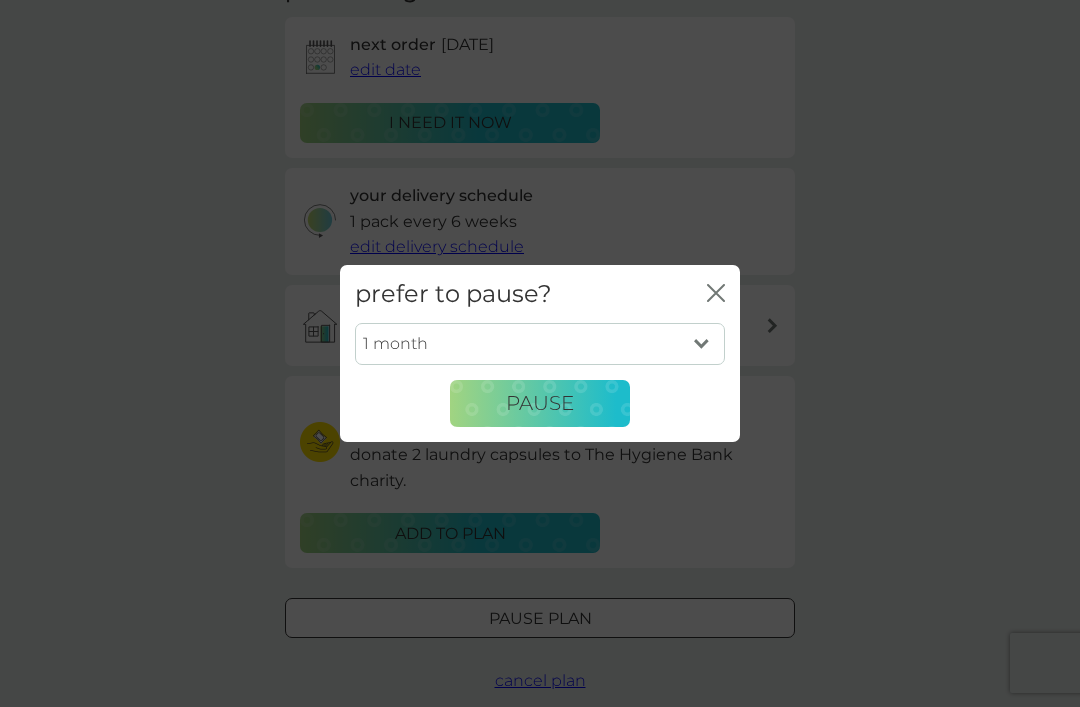 click on "1 month 2 months 3 months 4 months 5 months 6 months" at bounding box center [540, 344] 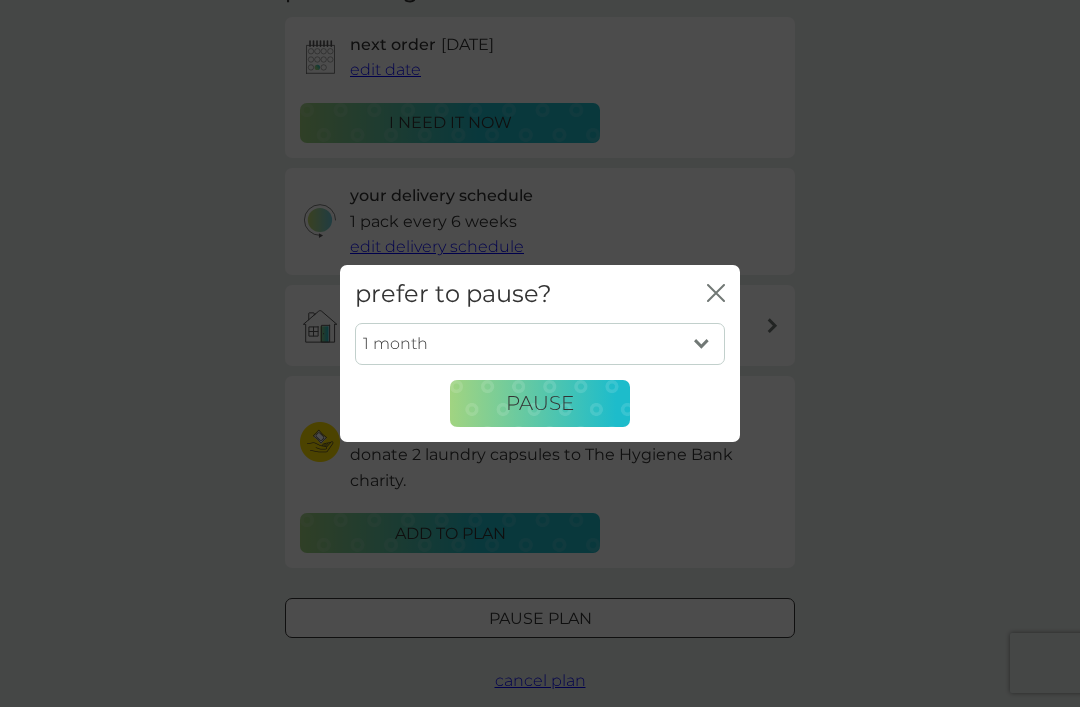 select on "6" 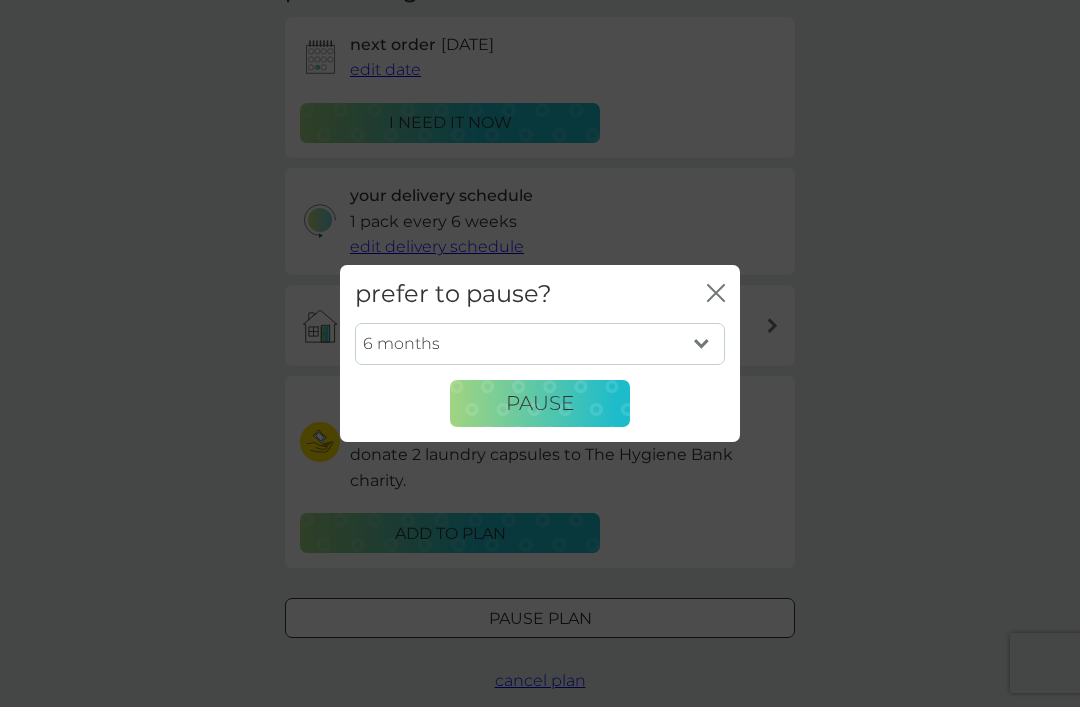 click on "Pause" at bounding box center [540, 404] 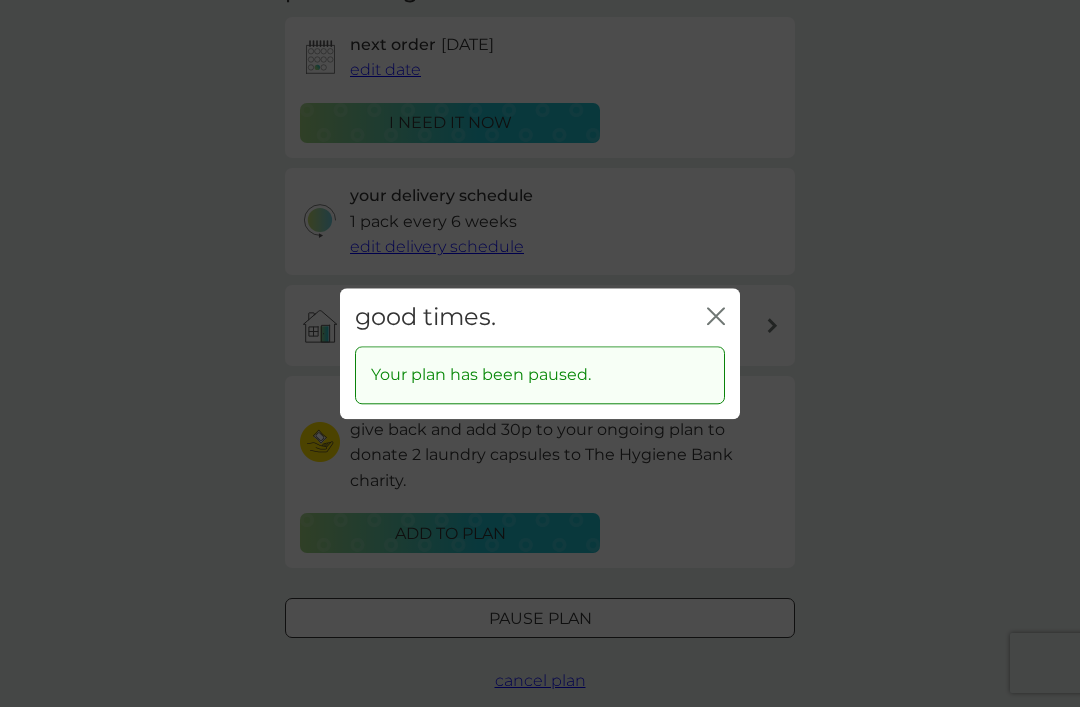 click on "good times. close" at bounding box center [540, 317] 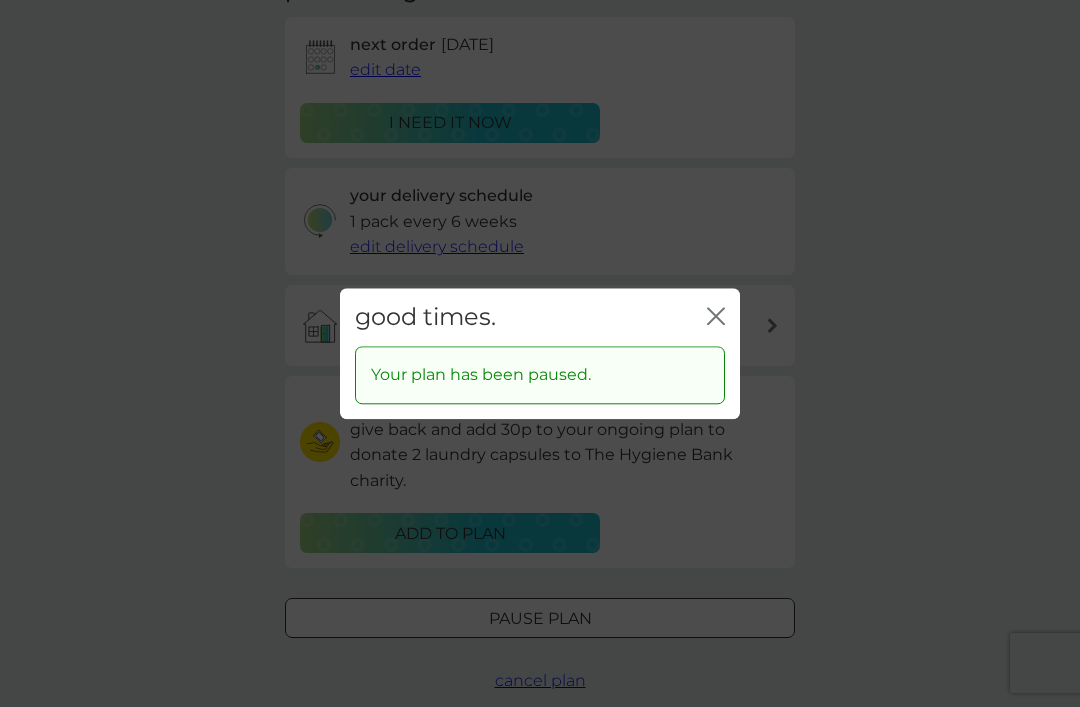 click on "close" at bounding box center [716, 317] 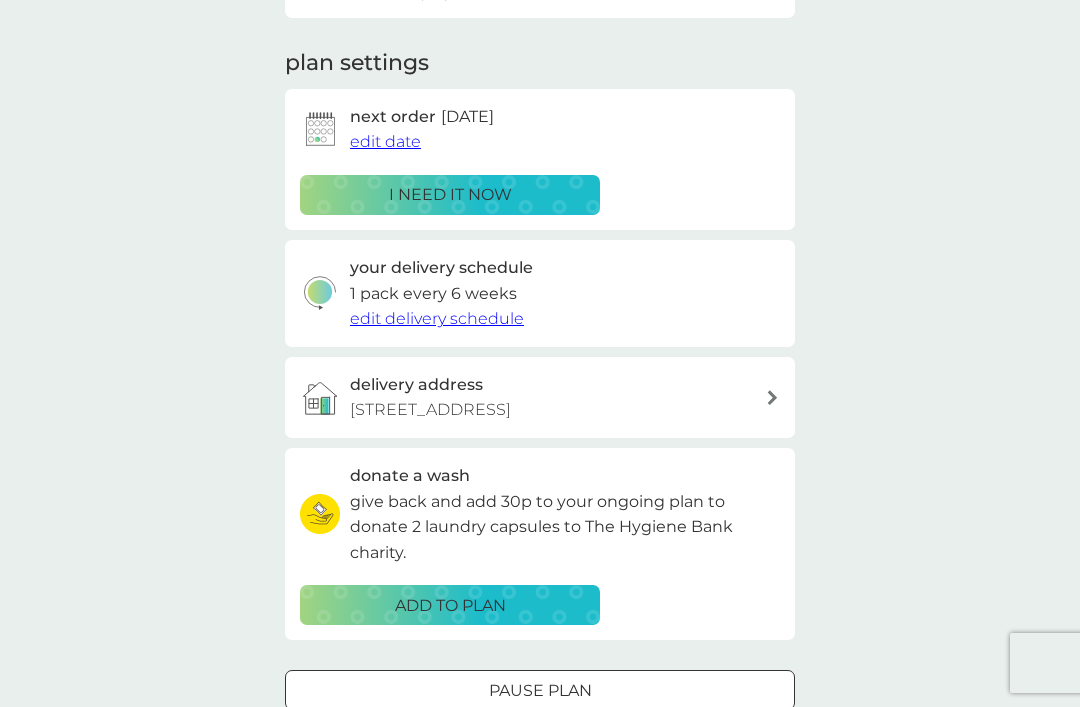 scroll, scrollTop: 0, scrollLeft: 0, axis: both 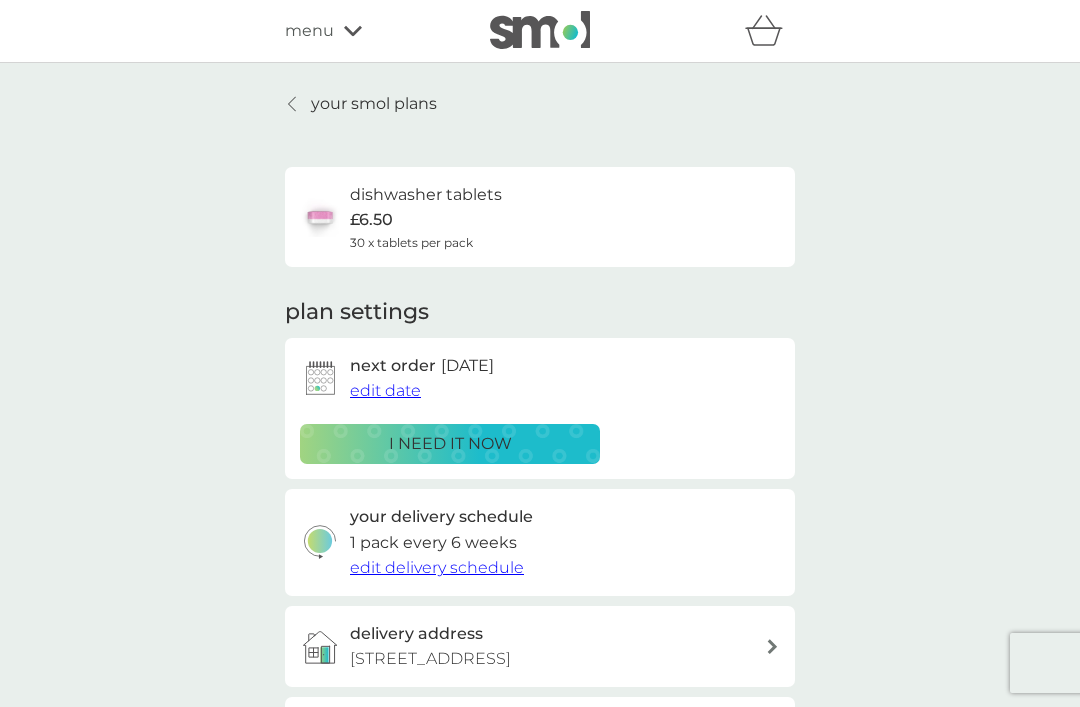 click at bounding box center (293, 104) 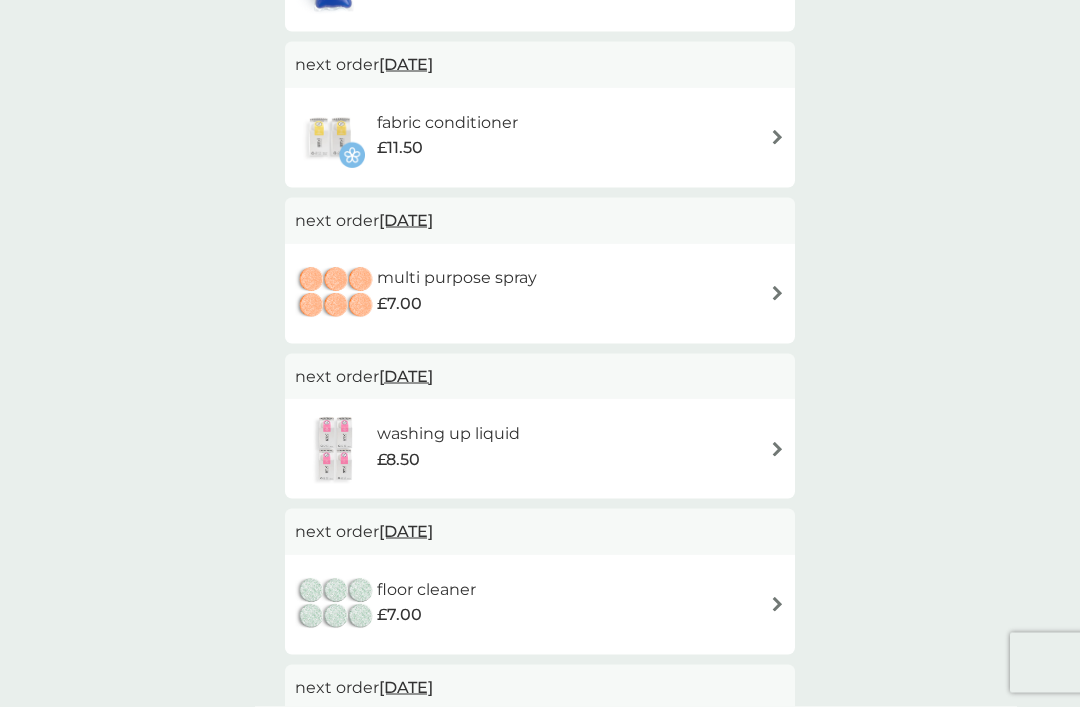scroll, scrollTop: 616, scrollLeft: 0, axis: vertical 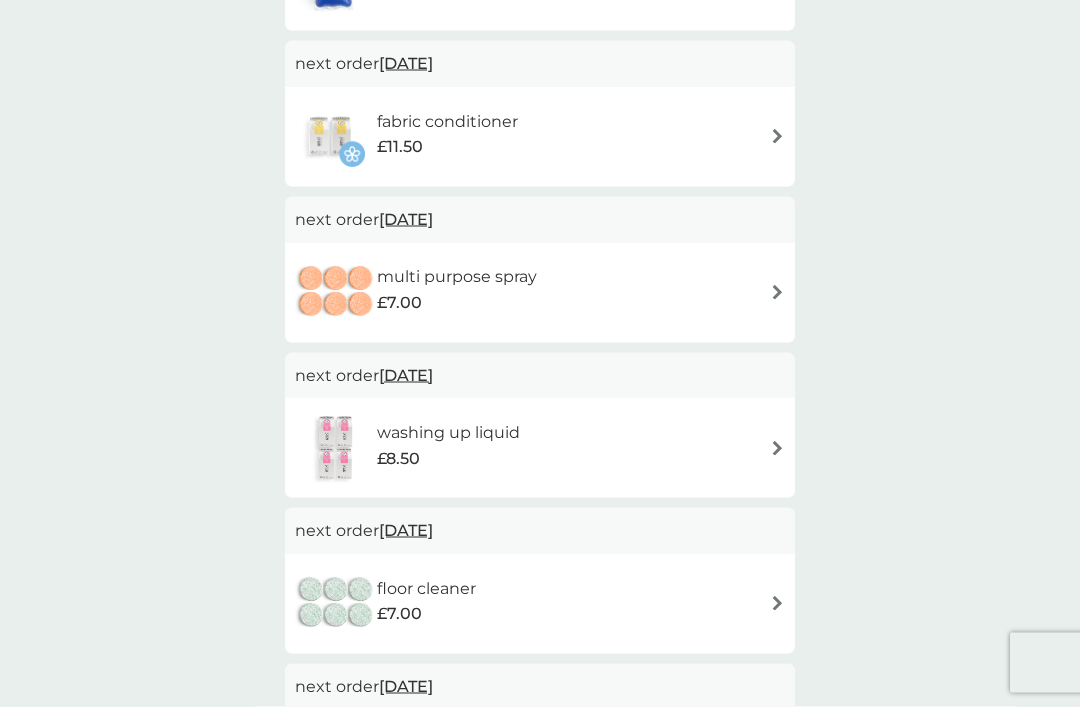 click at bounding box center (777, 292) 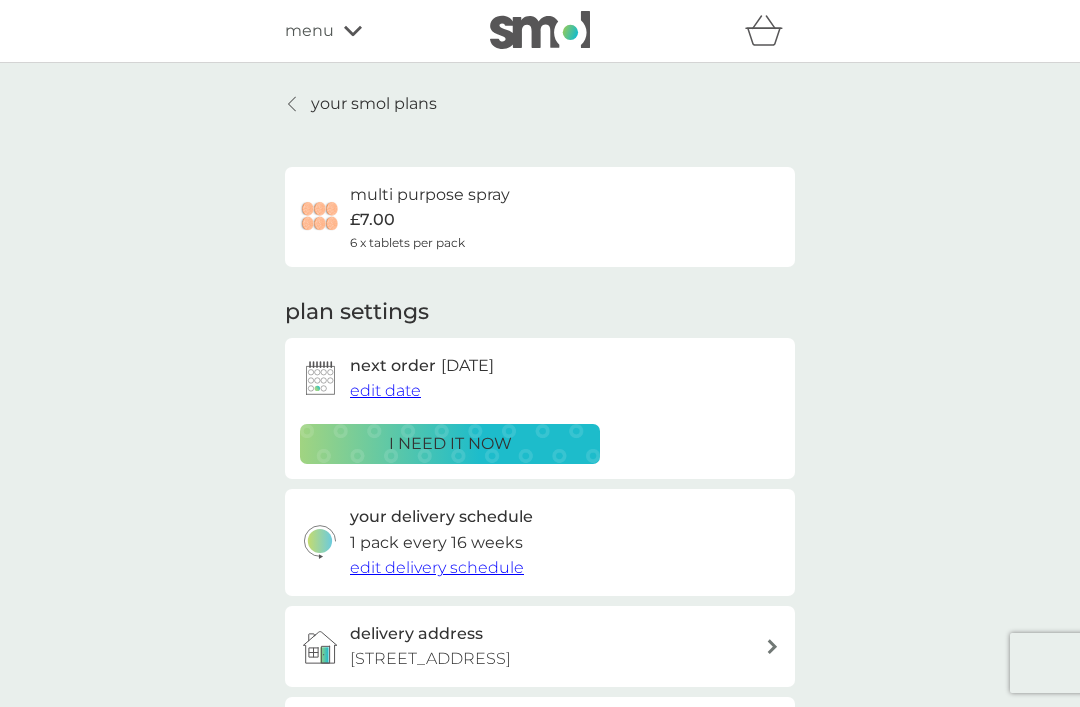 click on "your smol plans" at bounding box center [374, 104] 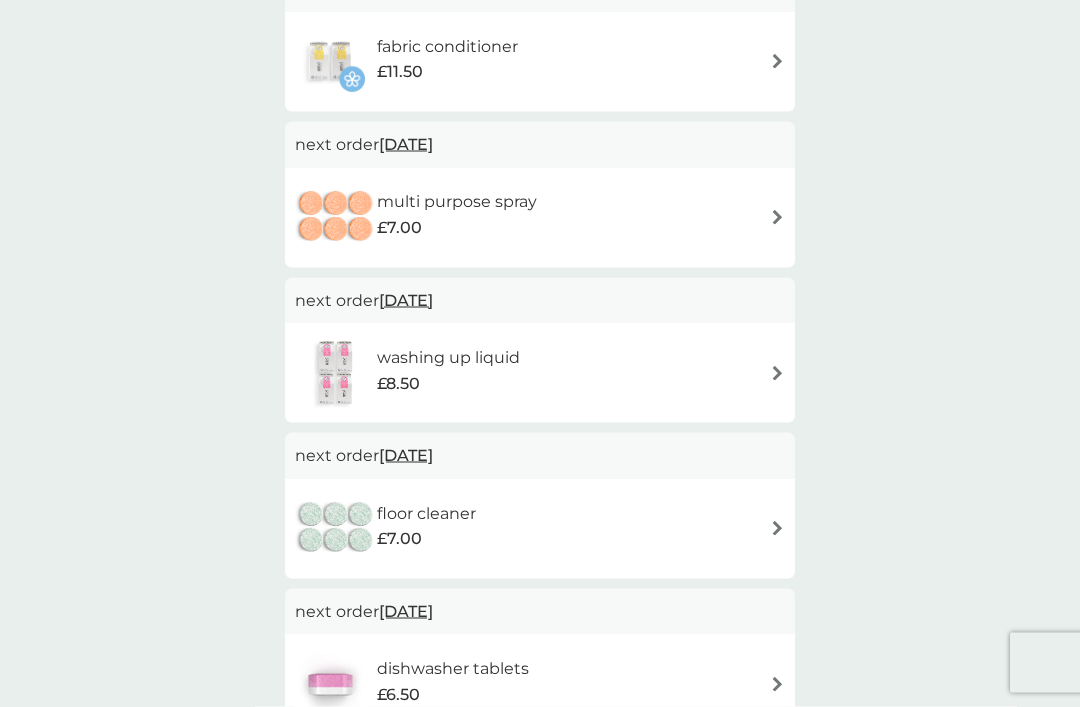 scroll, scrollTop: 692, scrollLeft: 0, axis: vertical 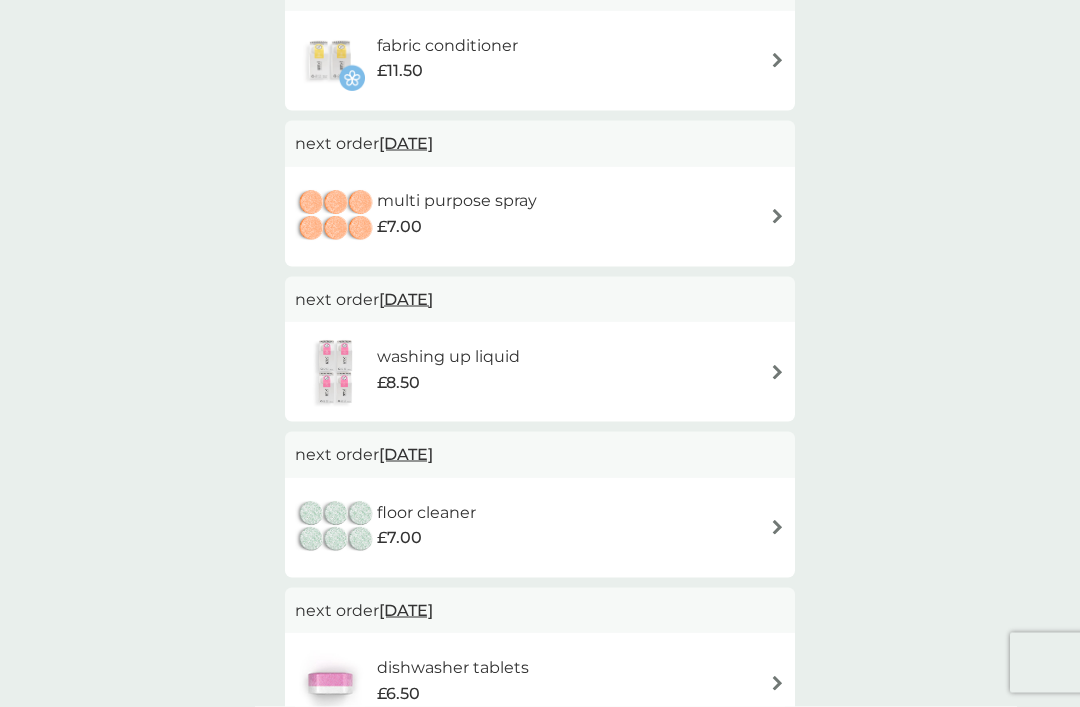 click at bounding box center (777, 372) 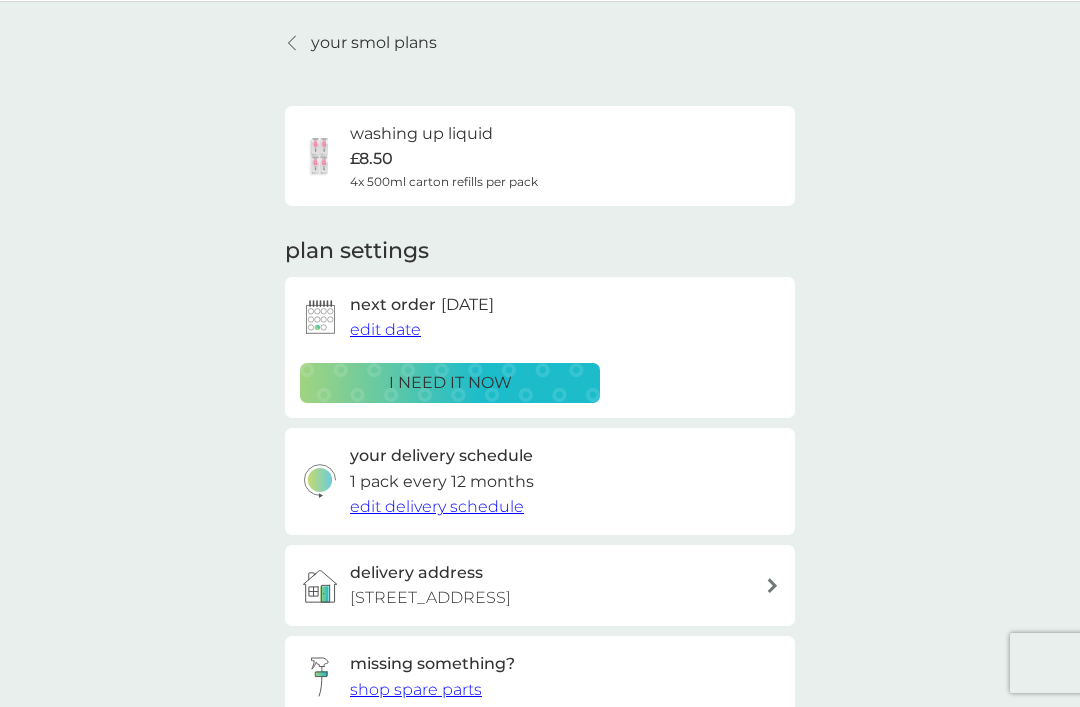 scroll, scrollTop: 62, scrollLeft: 0, axis: vertical 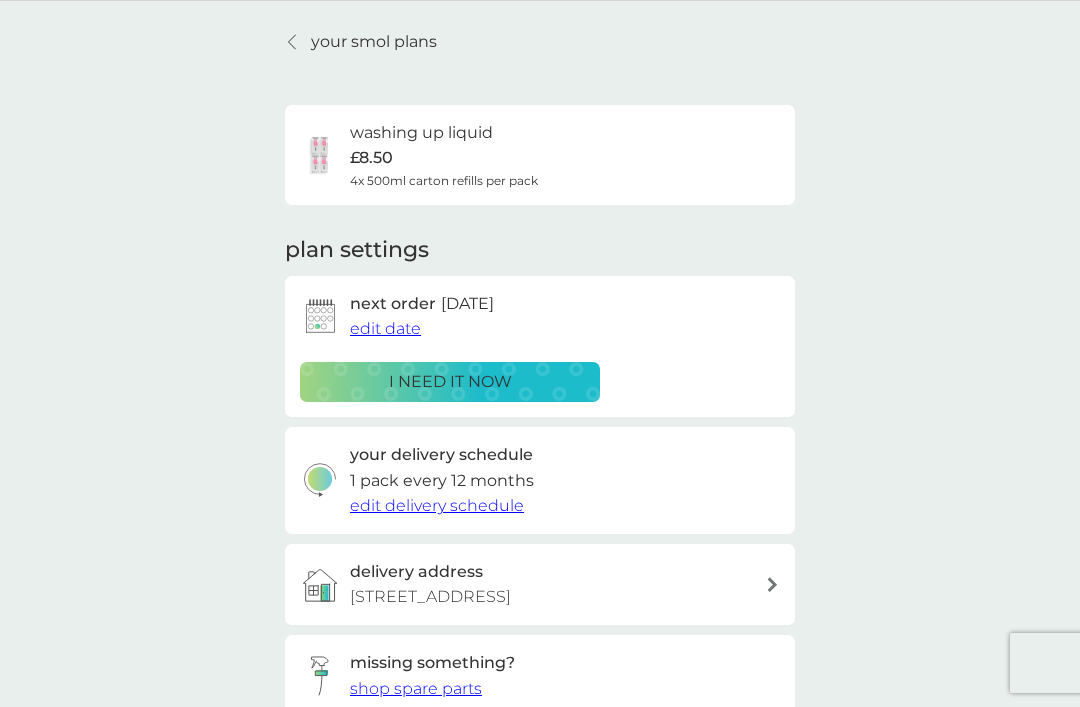 click on "edit delivery schedule" at bounding box center (437, 505) 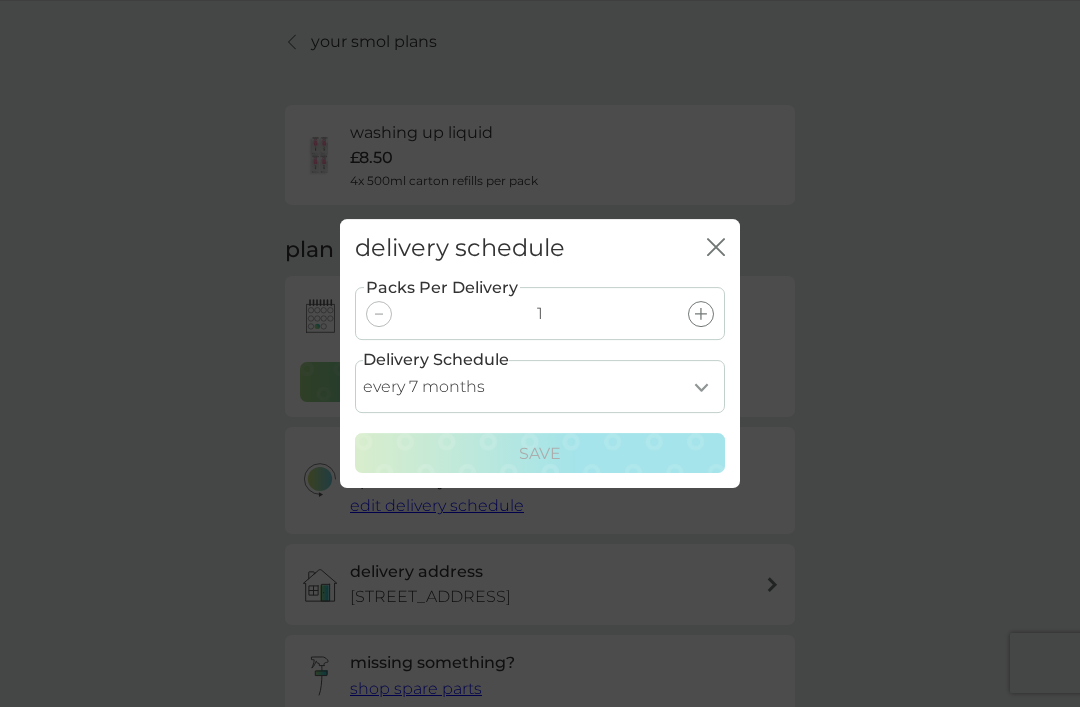 click on "delivery schedule close Packs Per Delivery 1 Delivery Schedule every 1 month every 2 months every 3 months every 4 months every 5 months every 6 months every 7 months Save" at bounding box center (540, 353) 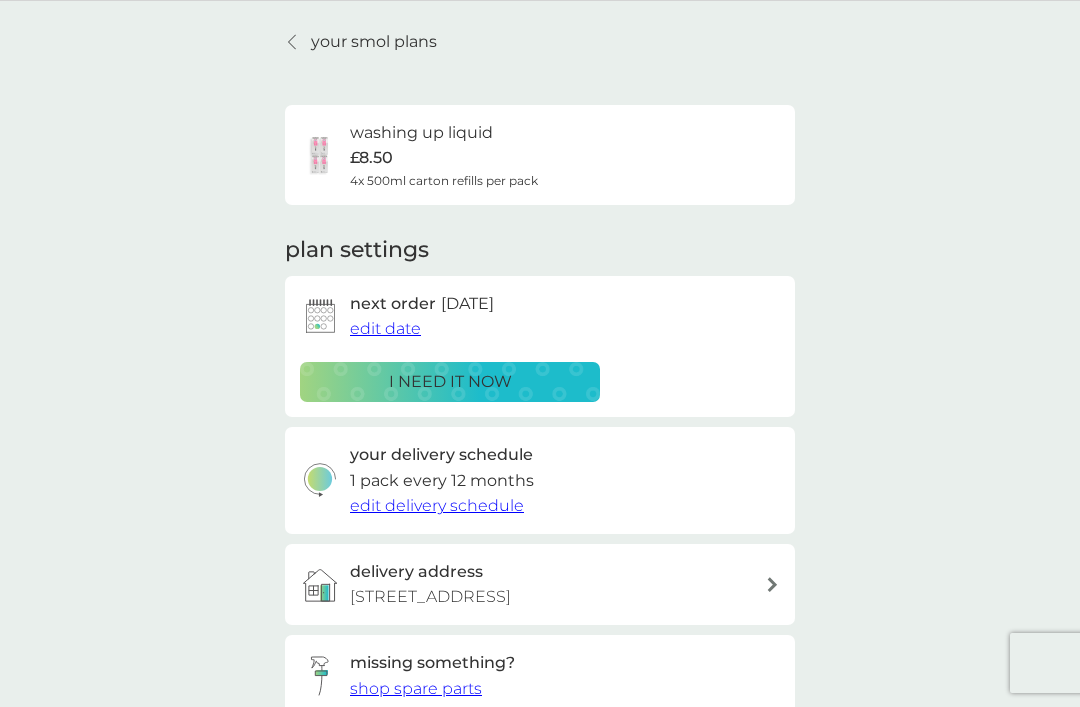scroll, scrollTop: 0, scrollLeft: 0, axis: both 